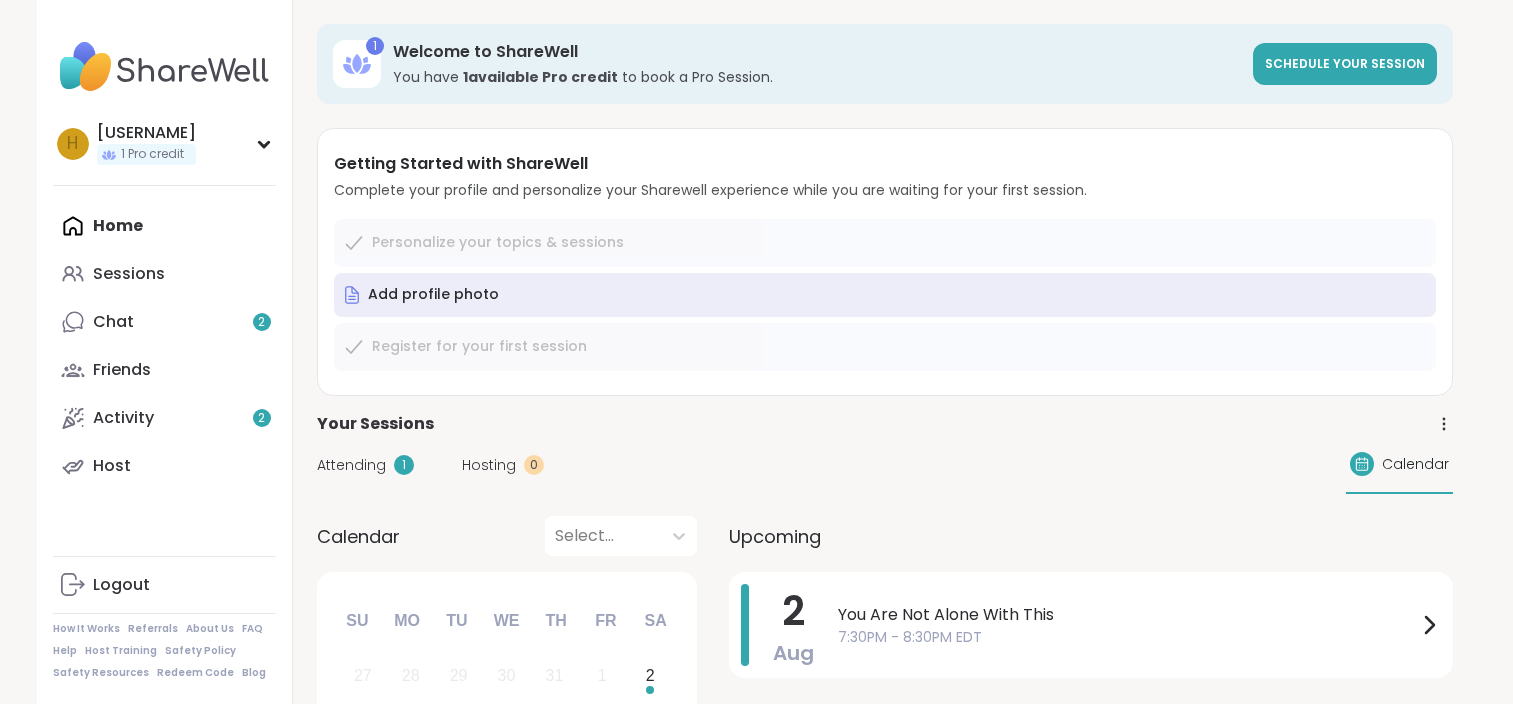 scroll, scrollTop: 0, scrollLeft: 0, axis: both 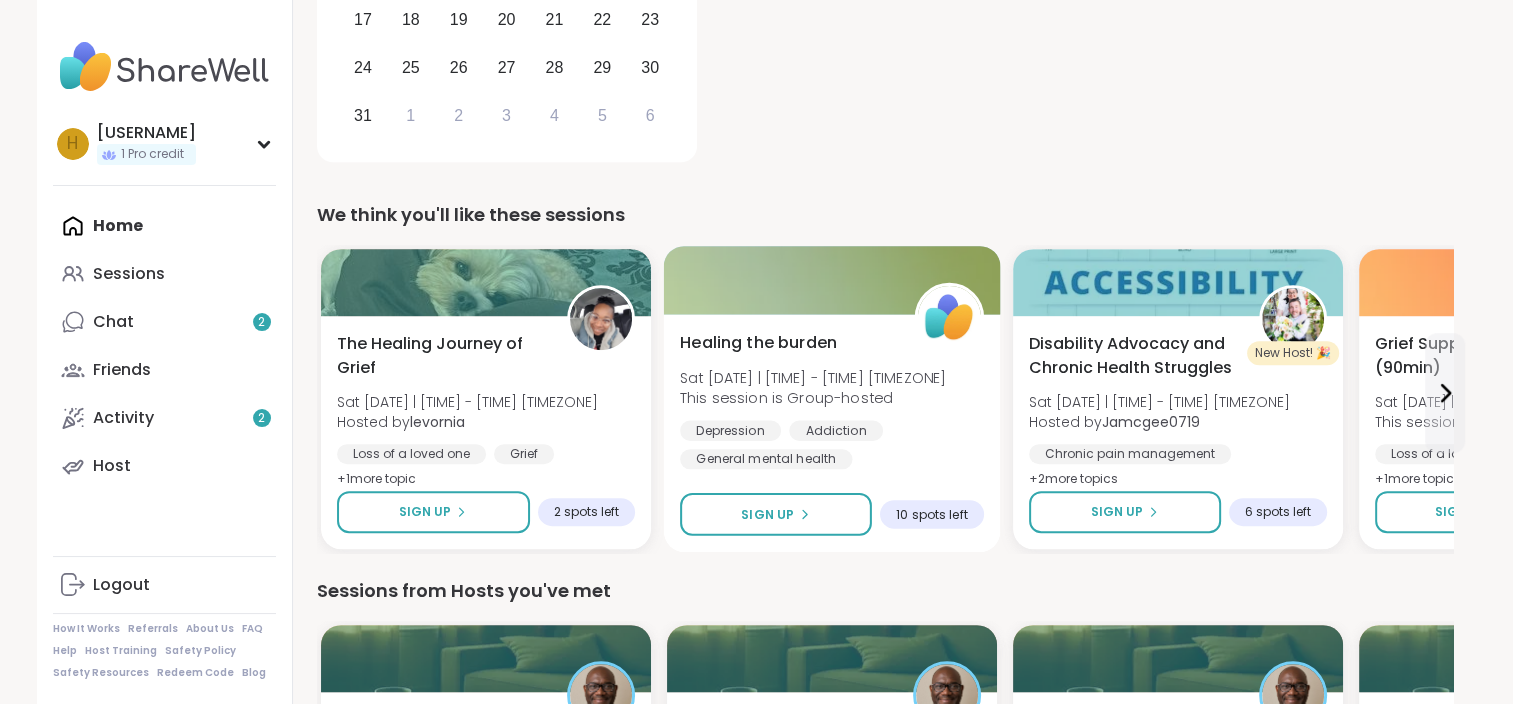 drag, startPoint x: 840, startPoint y: 313, endPoint x: 765, endPoint y: 296, distance: 76.902534 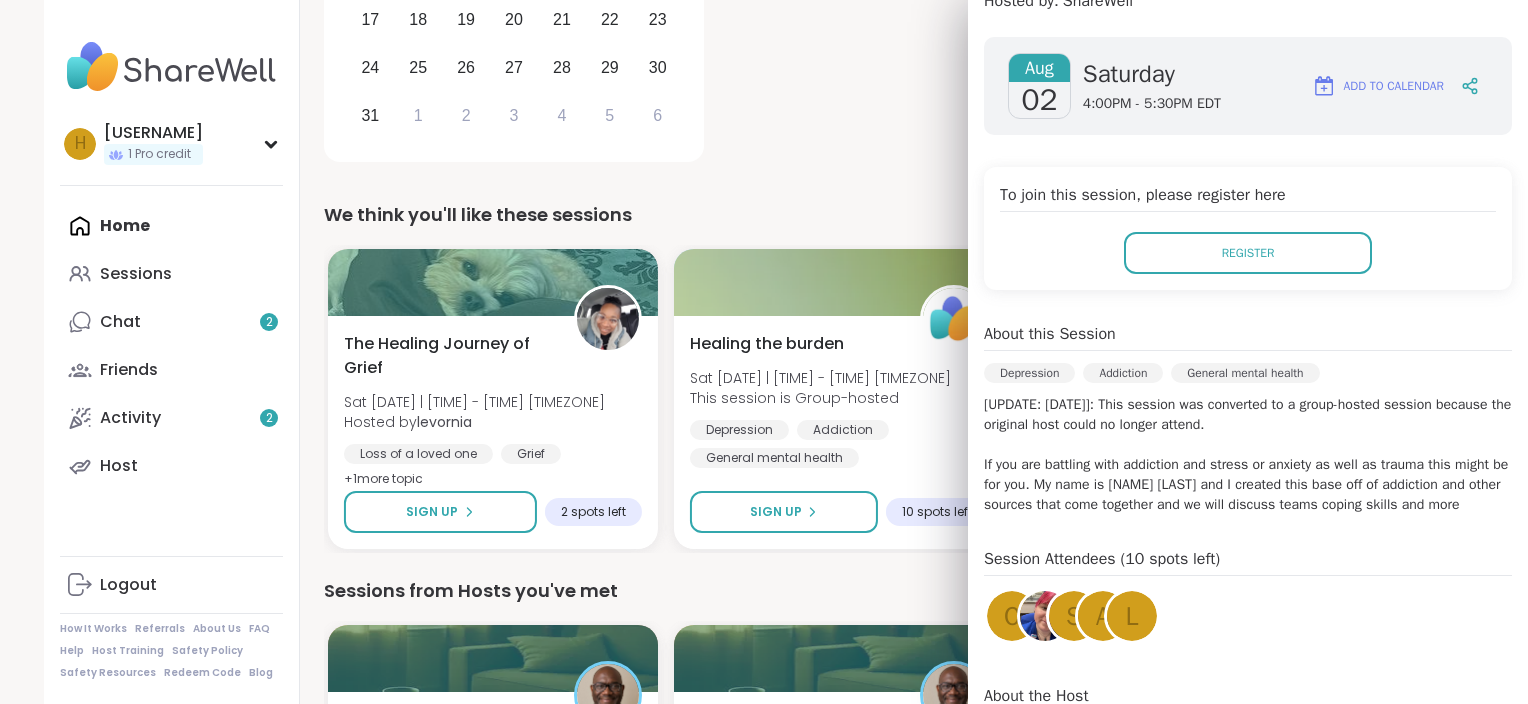scroll, scrollTop: 300, scrollLeft: 0, axis: vertical 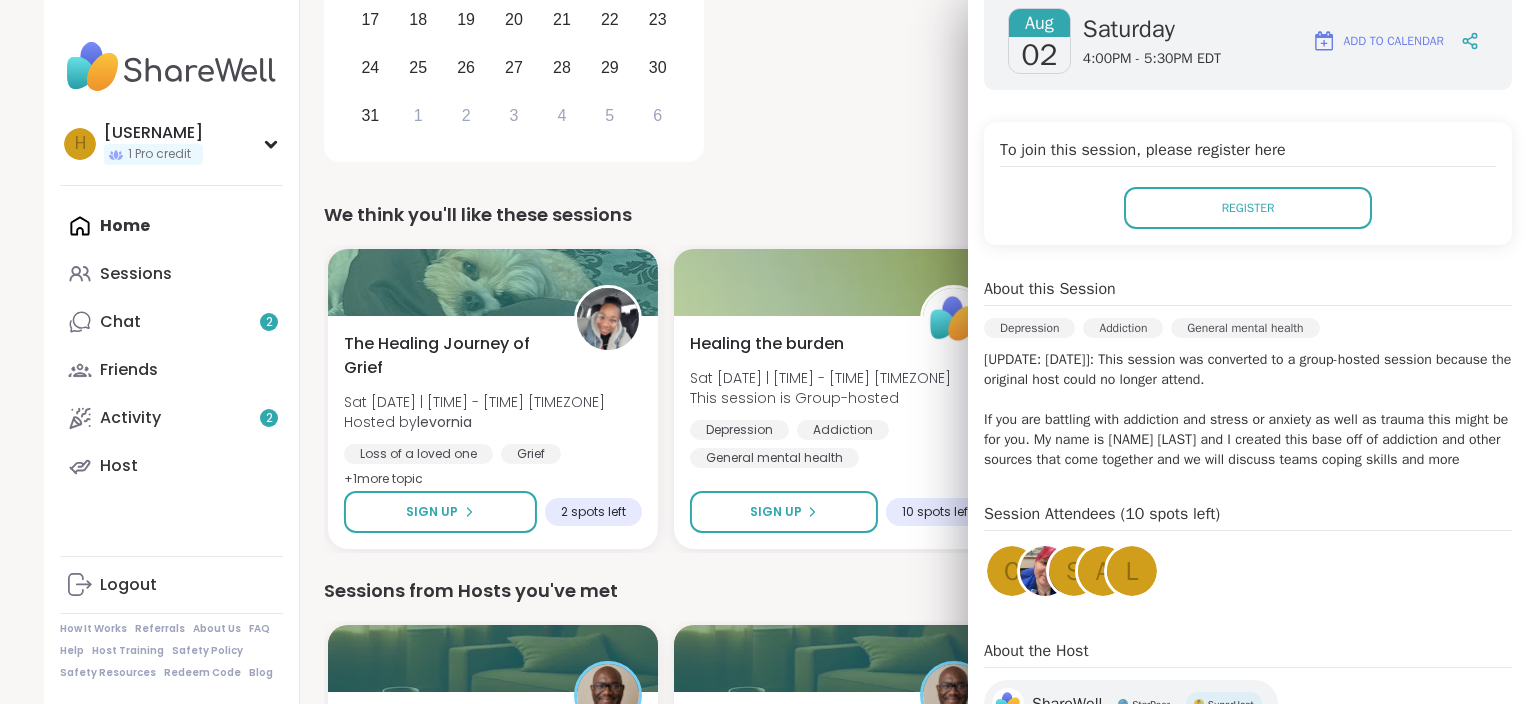 click on "[Update: 08/01]: This session was converted to a group-hosted session because the original host could no longer attend.
If you are battling with addiction and stress or anxiety as well as trauma this might be for you. My name is missi Salomon and I created this base off of addiction and other sources that come together and we will discuss teams coping skills and more" at bounding box center [1248, 410] 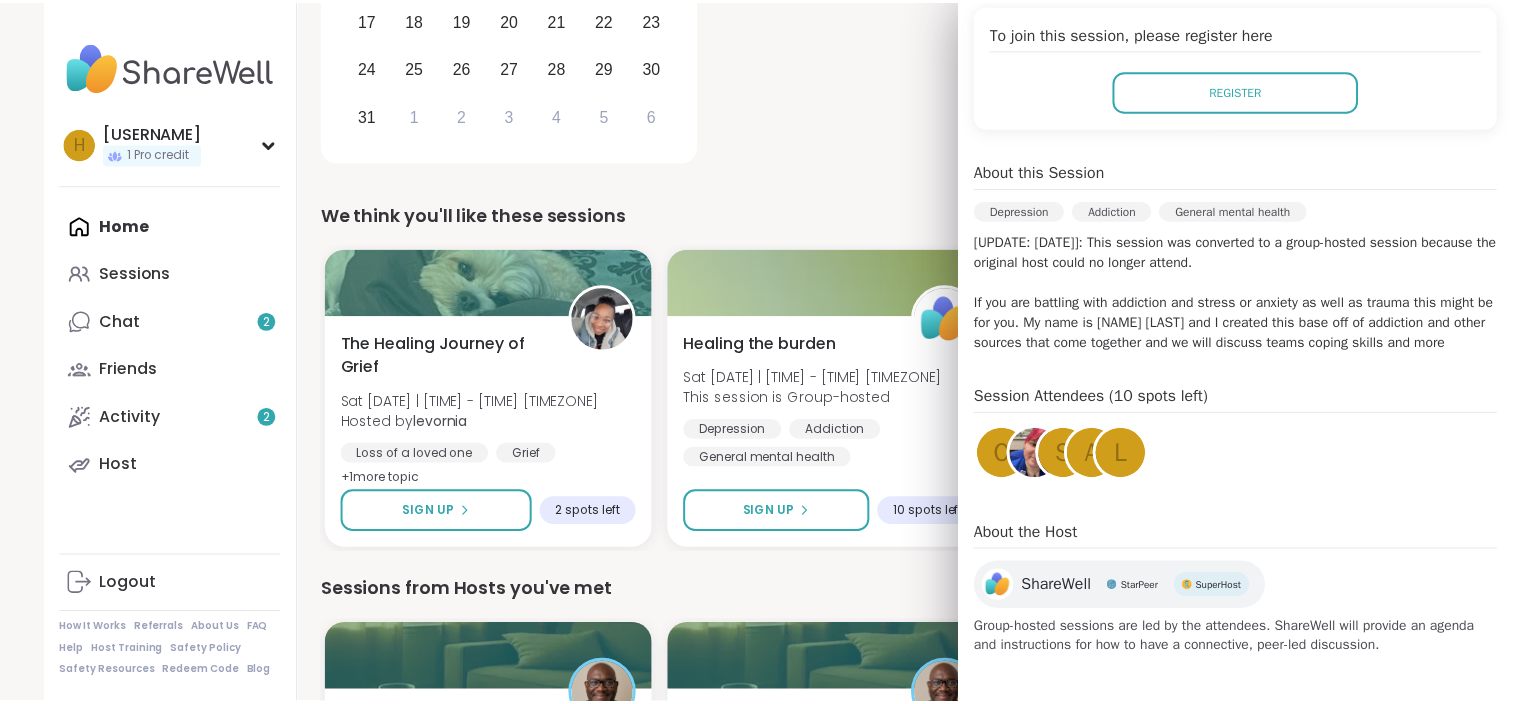 scroll, scrollTop: 419, scrollLeft: 0, axis: vertical 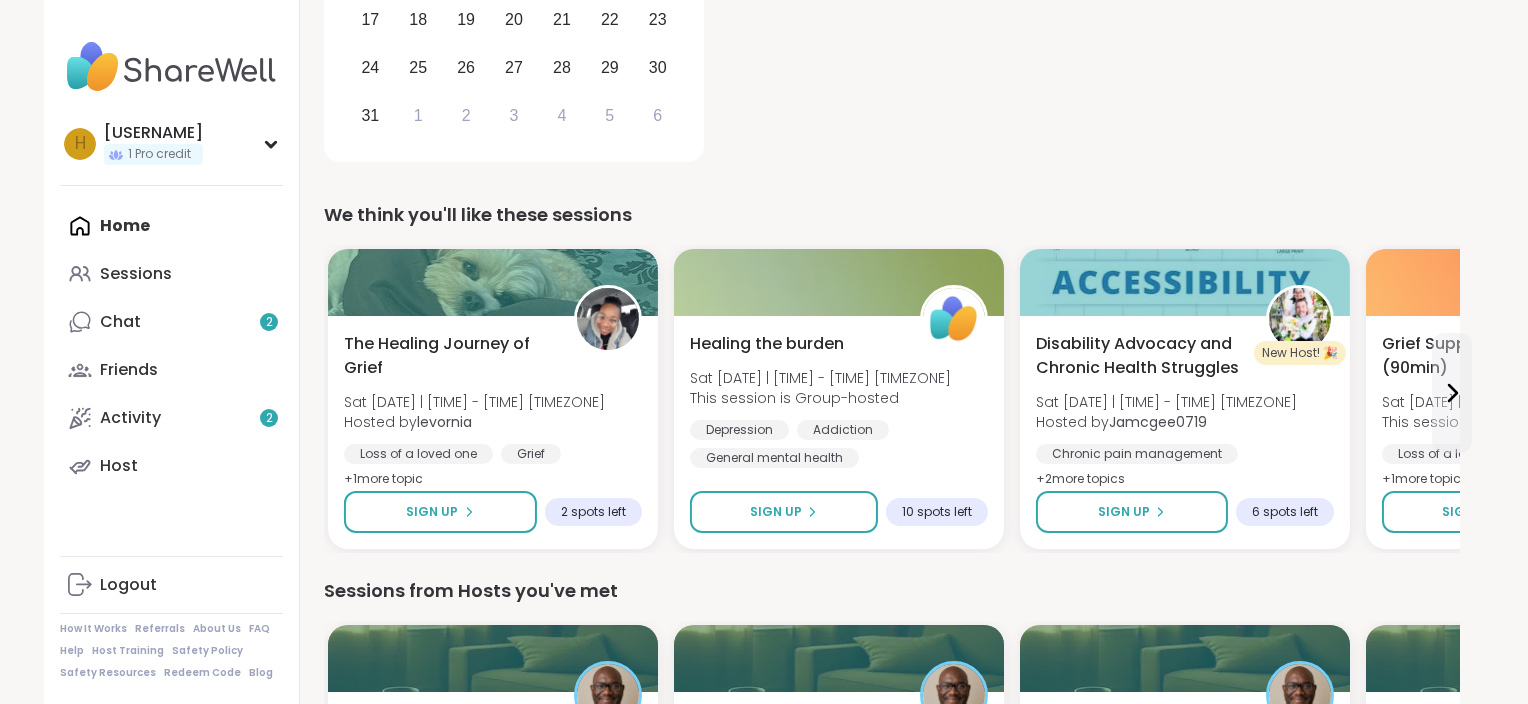 click on "1 Welcome to ShareWell You have   1  available Pro credit   to book a Pro Session. Schedule your session Getting Started with ShareWell Complete your profile and personalize your Sharewell experience while you are waiting for your first session. Personalize your topics & sessions Add profile photo Register for your first session Your Sessions Attending 1 Hosting 0 Calendar Calendar Select... Previous Month Next Month August 2025 Su Mo Tu We Th Fr Sa 27 28 29 30 31 1 2 3 4 5 6 7 8 9 10 11 12 13 14 15 16 17 18 19 20 21 22 23 24 25 26 27 28 29 30 31 1 2 3 4 5 6 Upcoming 2 Aug You Are Not Alone With This 7:30PM - 8:30PM EDT We think you'll like these sessions The Healing Journey of Grief Sat 8/2 | 2:30 - 4:00PM EDT Hosted by  levornia Loss of a loved one Grief Spirituality + 1  more topic Sign Up 2 spots left Healing the burden  Sat 8/2 | 4:00 - 5:30PM EDT This session is Group-hosted Depression Addiction General mental health Sign Up 10 spots left New Host! 🎉 Sat 8/2 | 5:00 - 6:30PM EDT Hosted by  + 2 s +" at bounding box center [892, 1049] 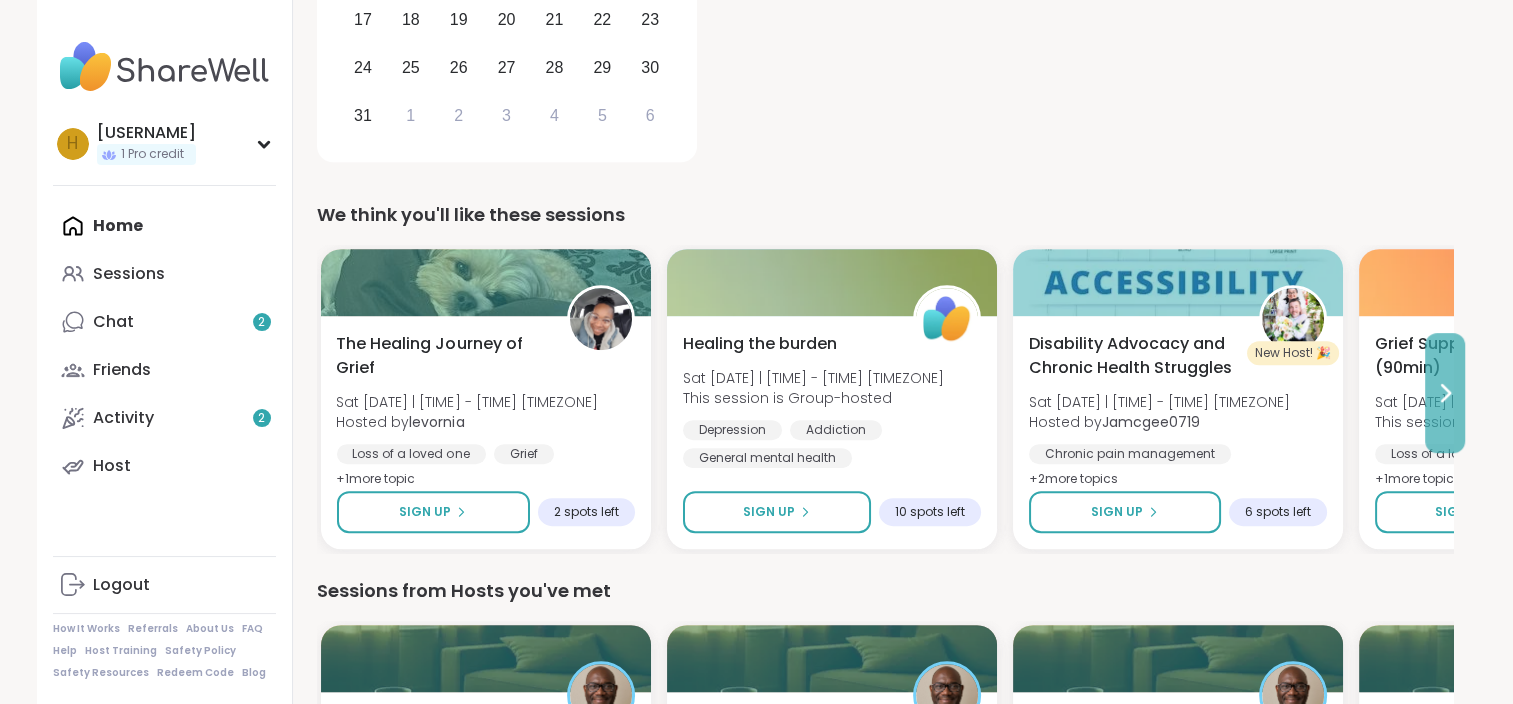 click 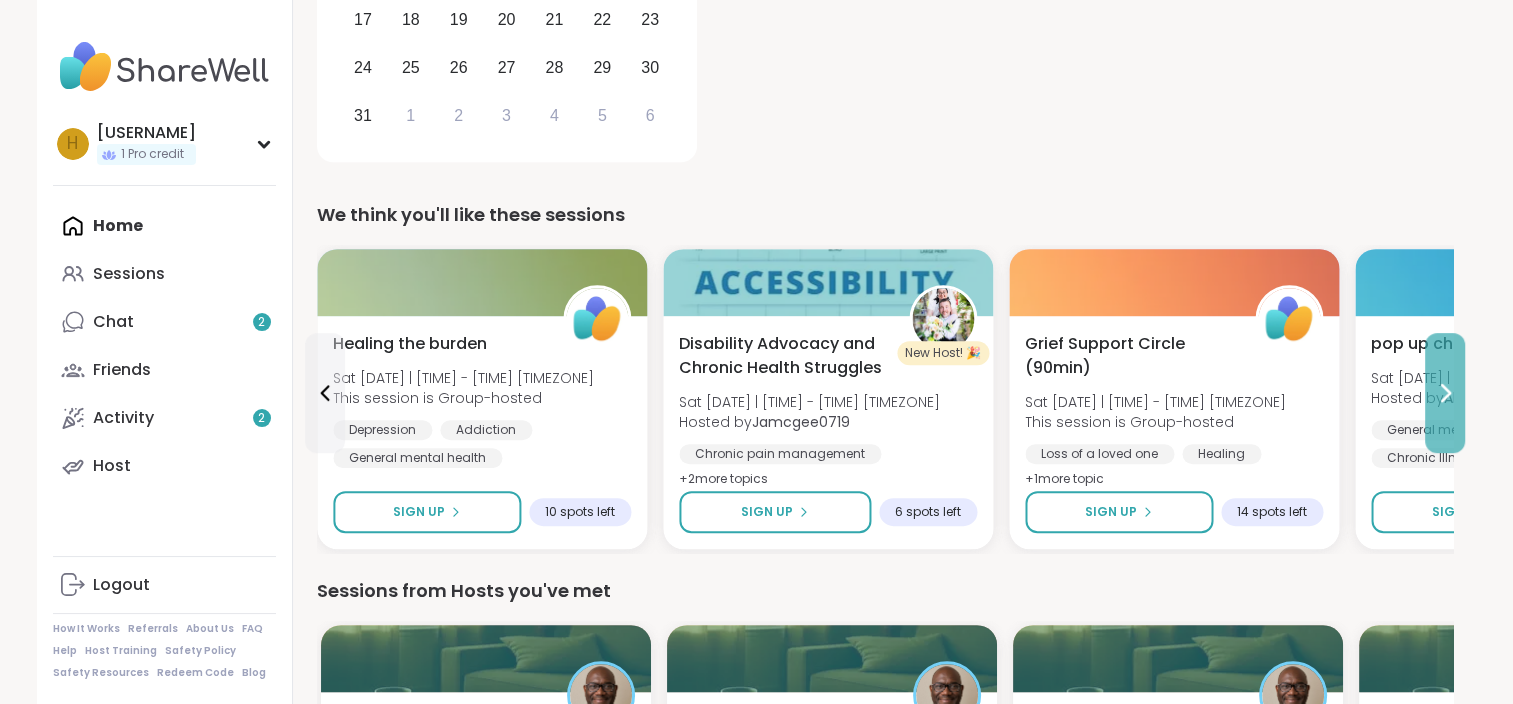 click 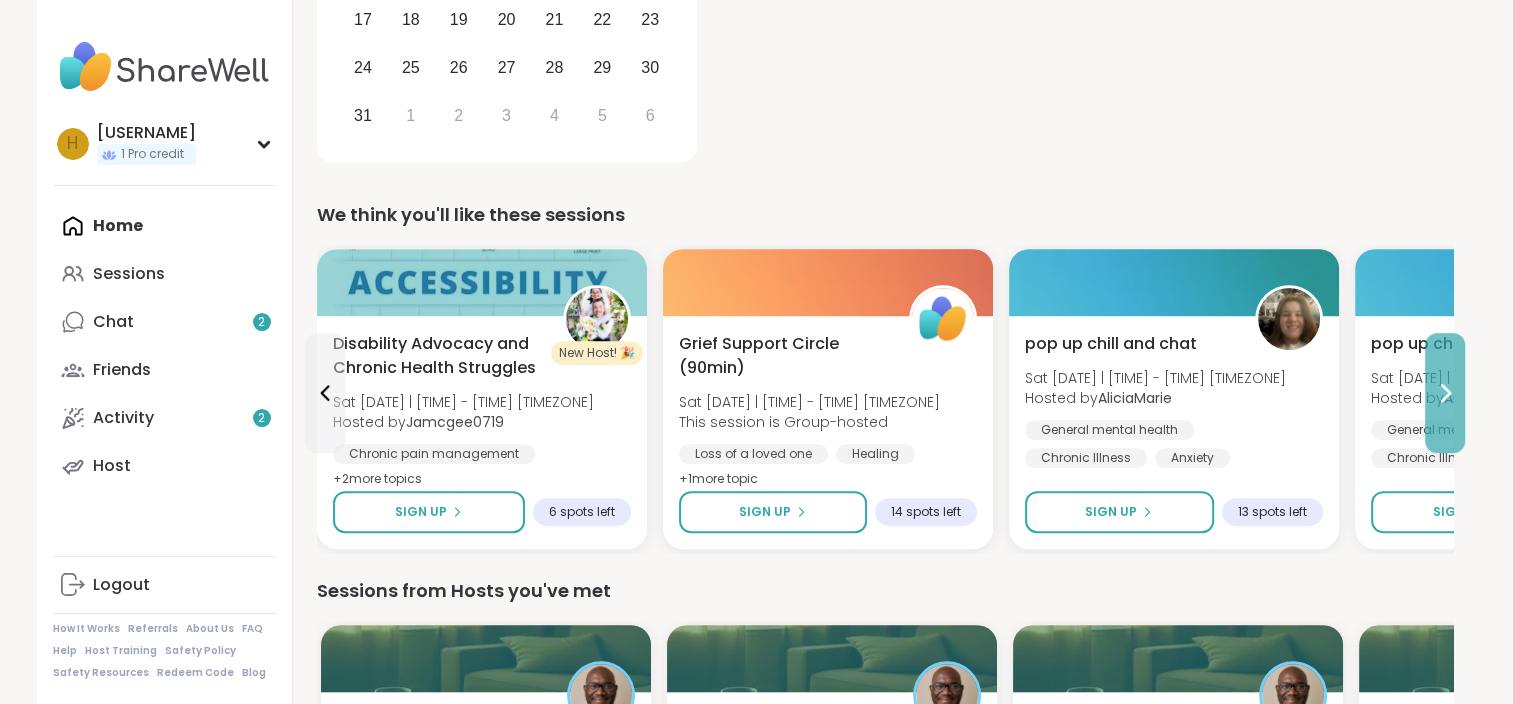 click 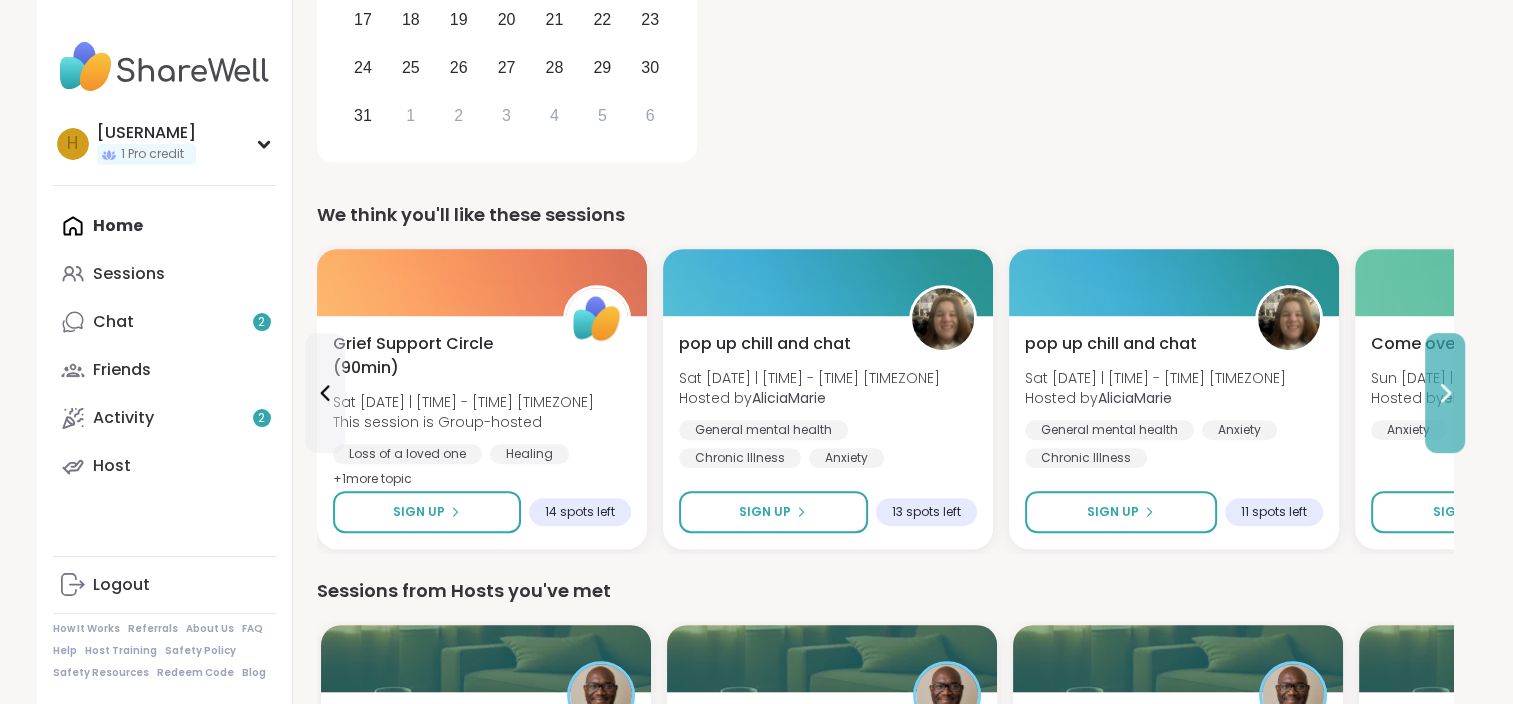 click 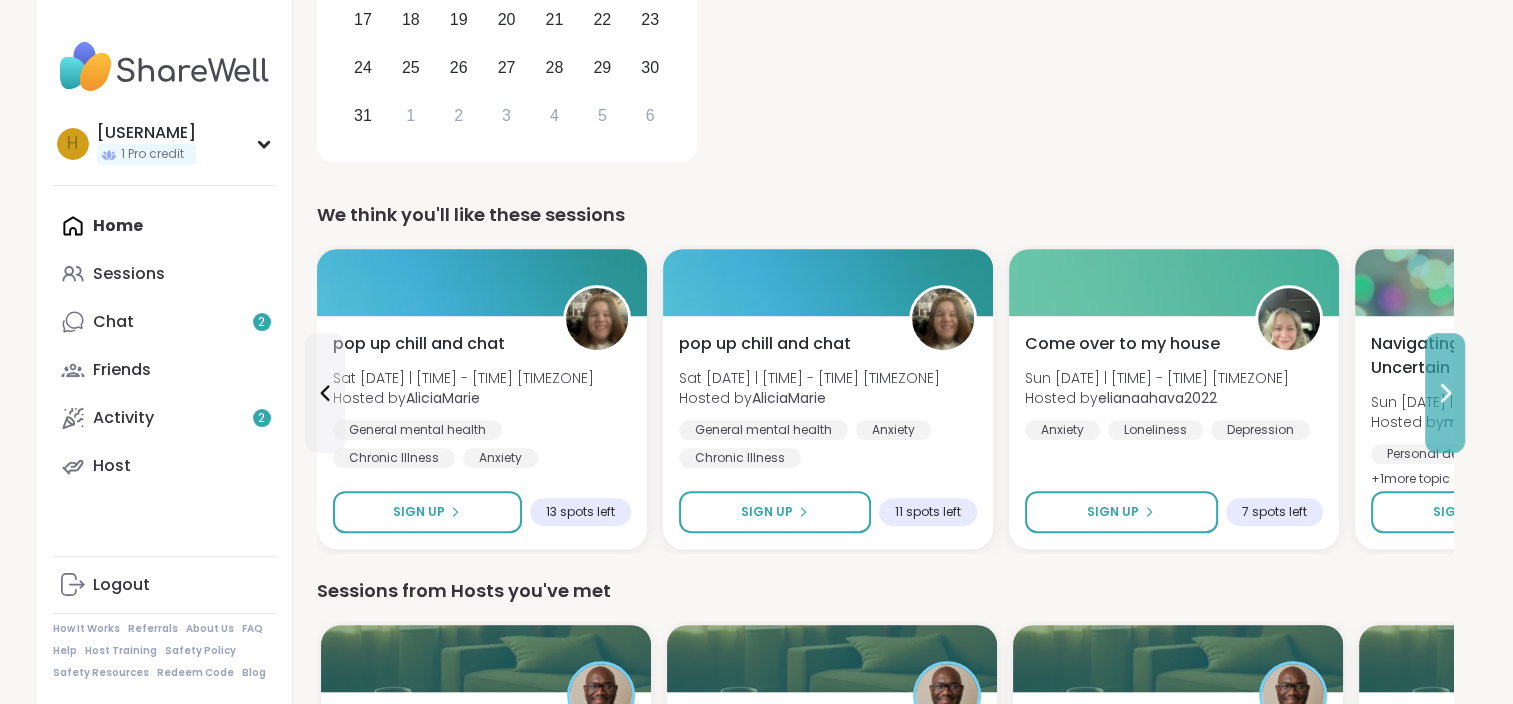 click 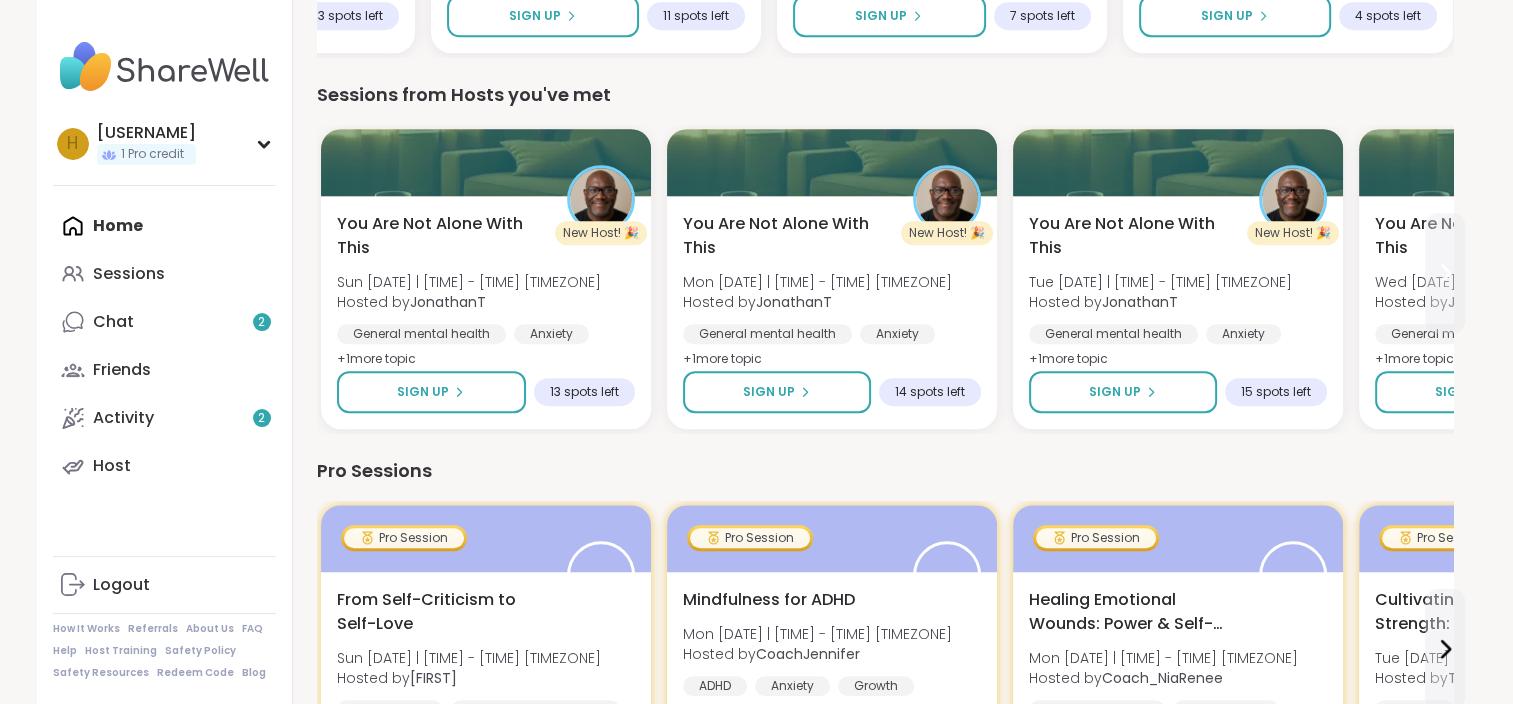 scroll, scrollTop: 1300, scrollLeft: 0, axis: vertical 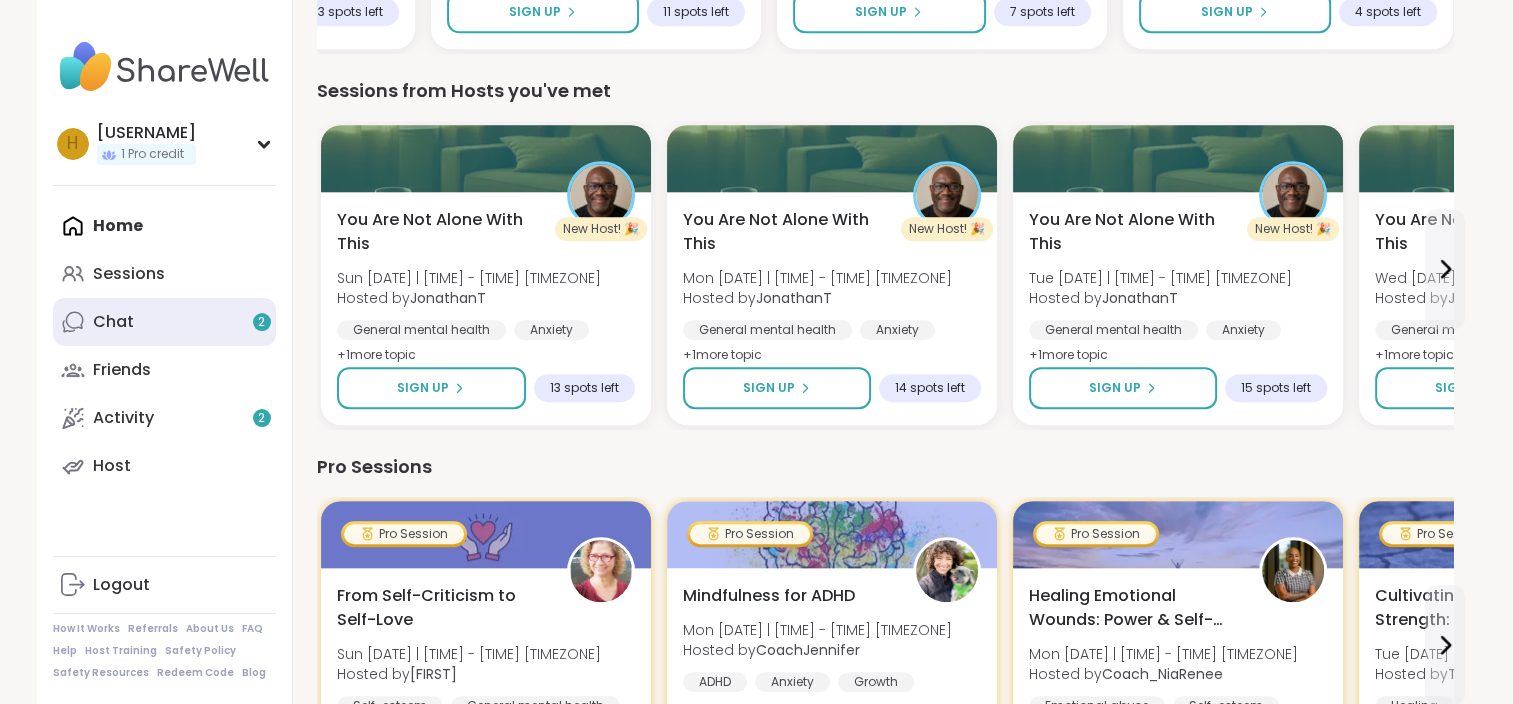 click on "Chat 2" at bounding box center [113, 322] 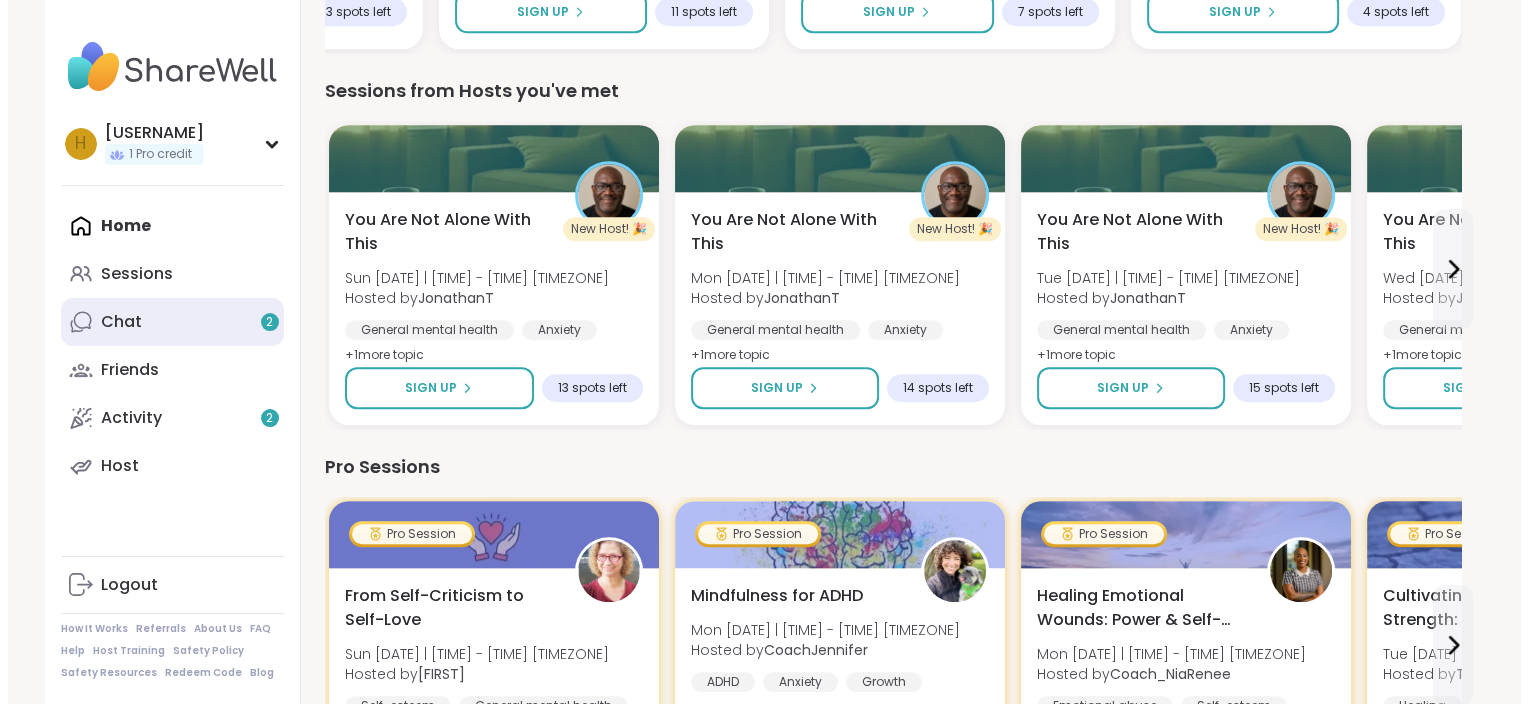 scroll, scrollTop: 0, scrollLeft: 0, axis: both 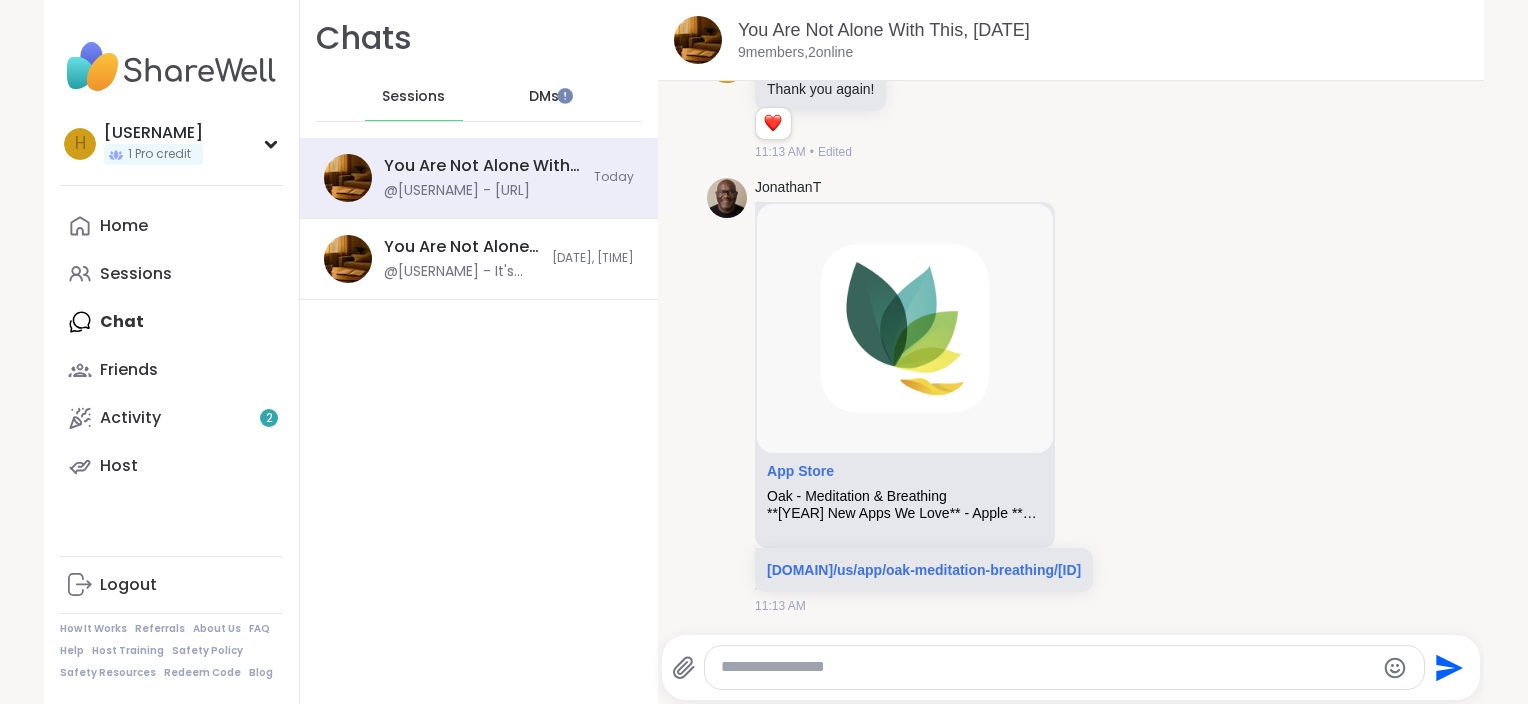 click on "DMs" at bounding box center (544, 97) 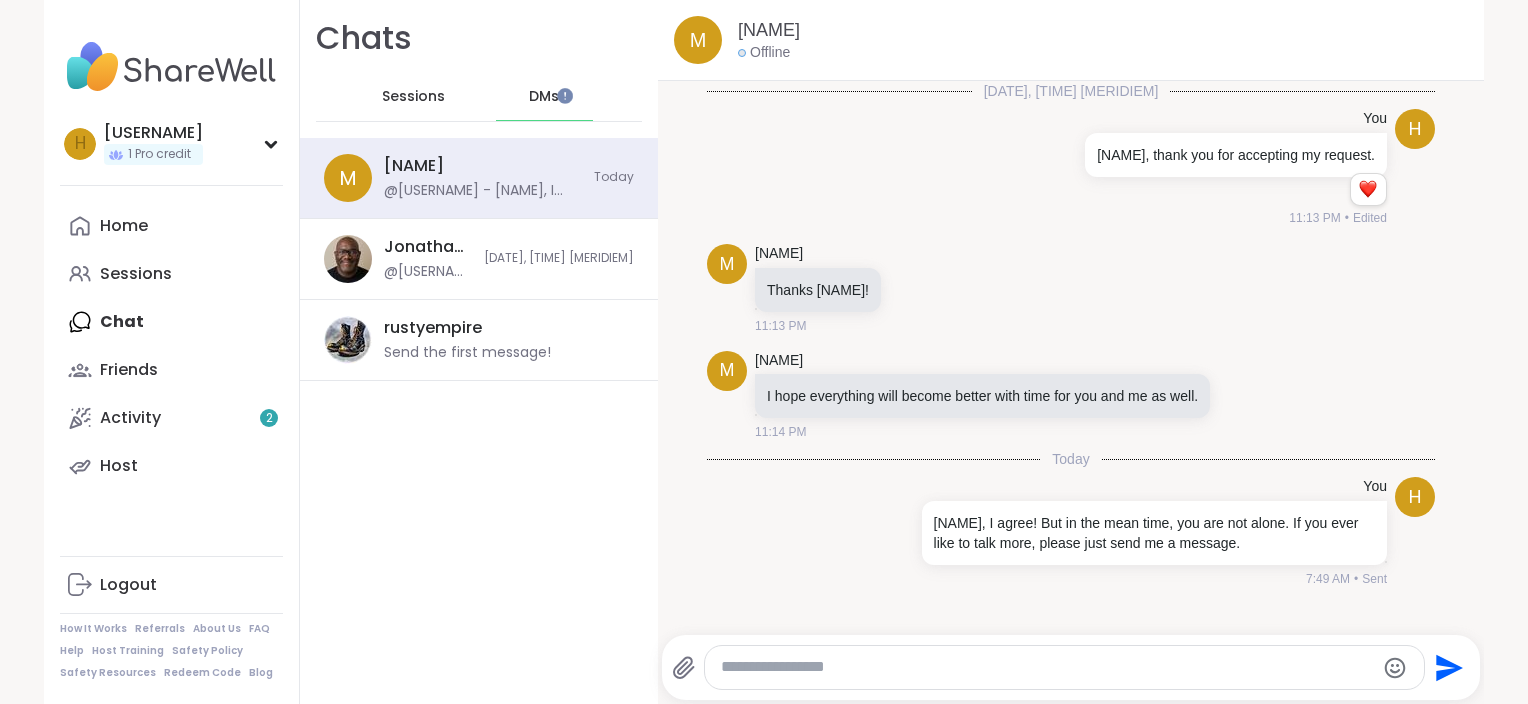 click on "Sessions" at bounding box center (414, 97) 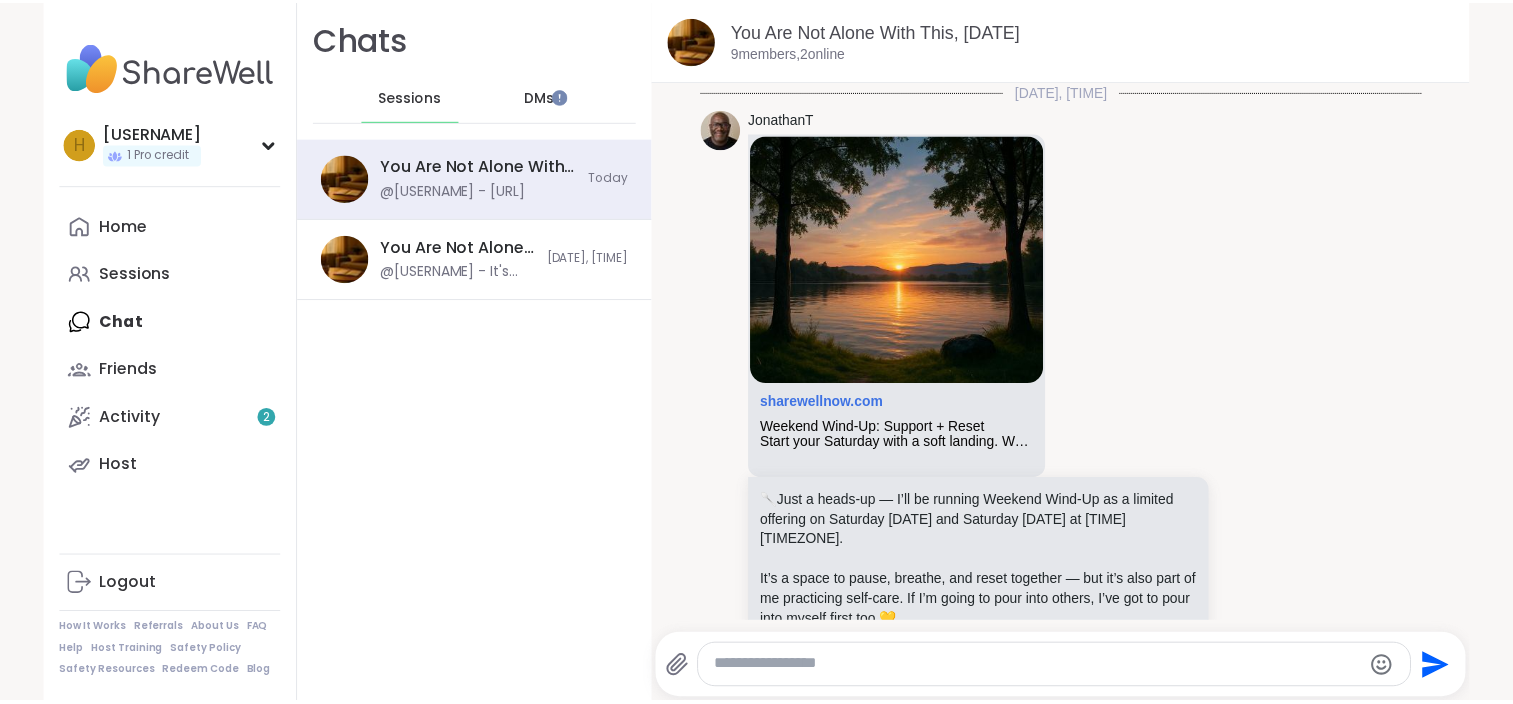 scroll, scrollTop: 8614, scrollLeft: 0, axis: vertical 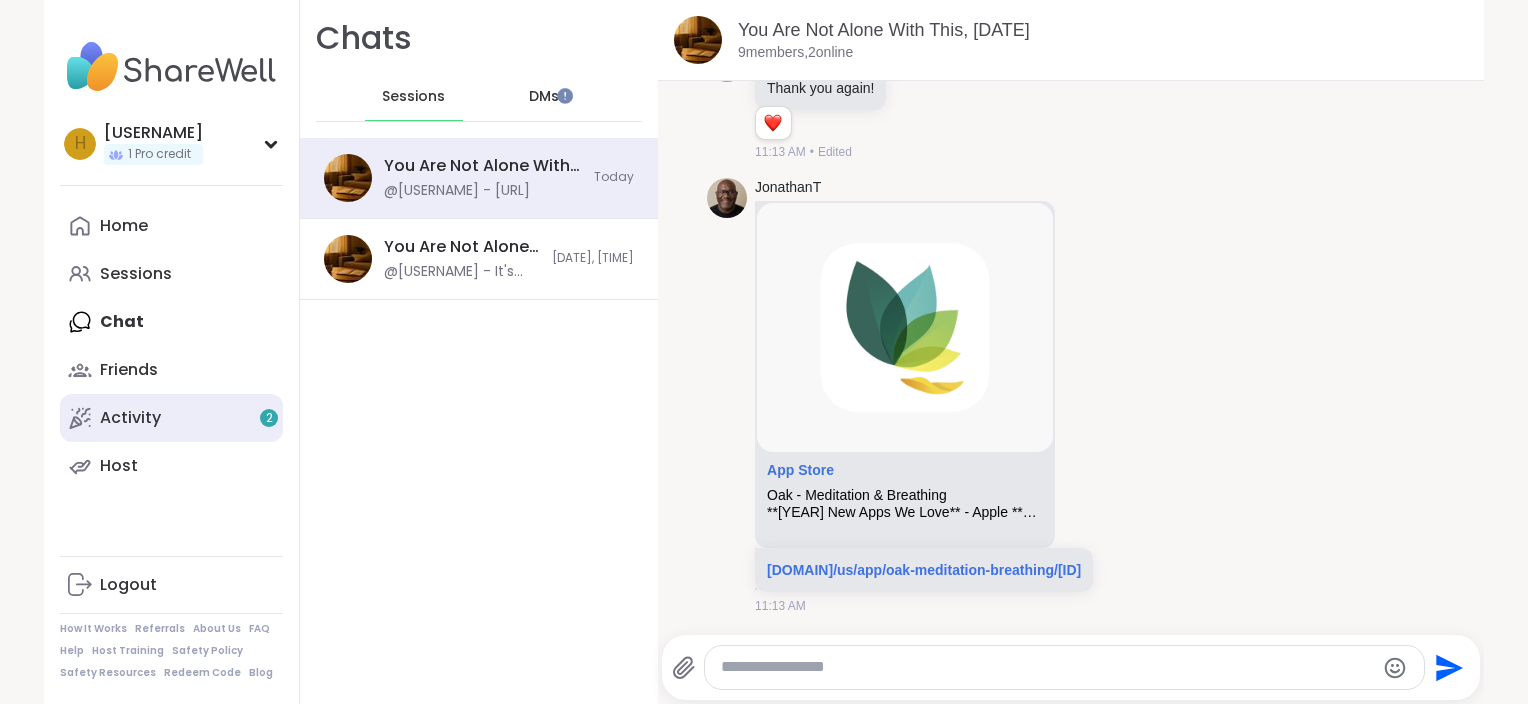 click on "Activity 2" at bounding box center (130, 418) 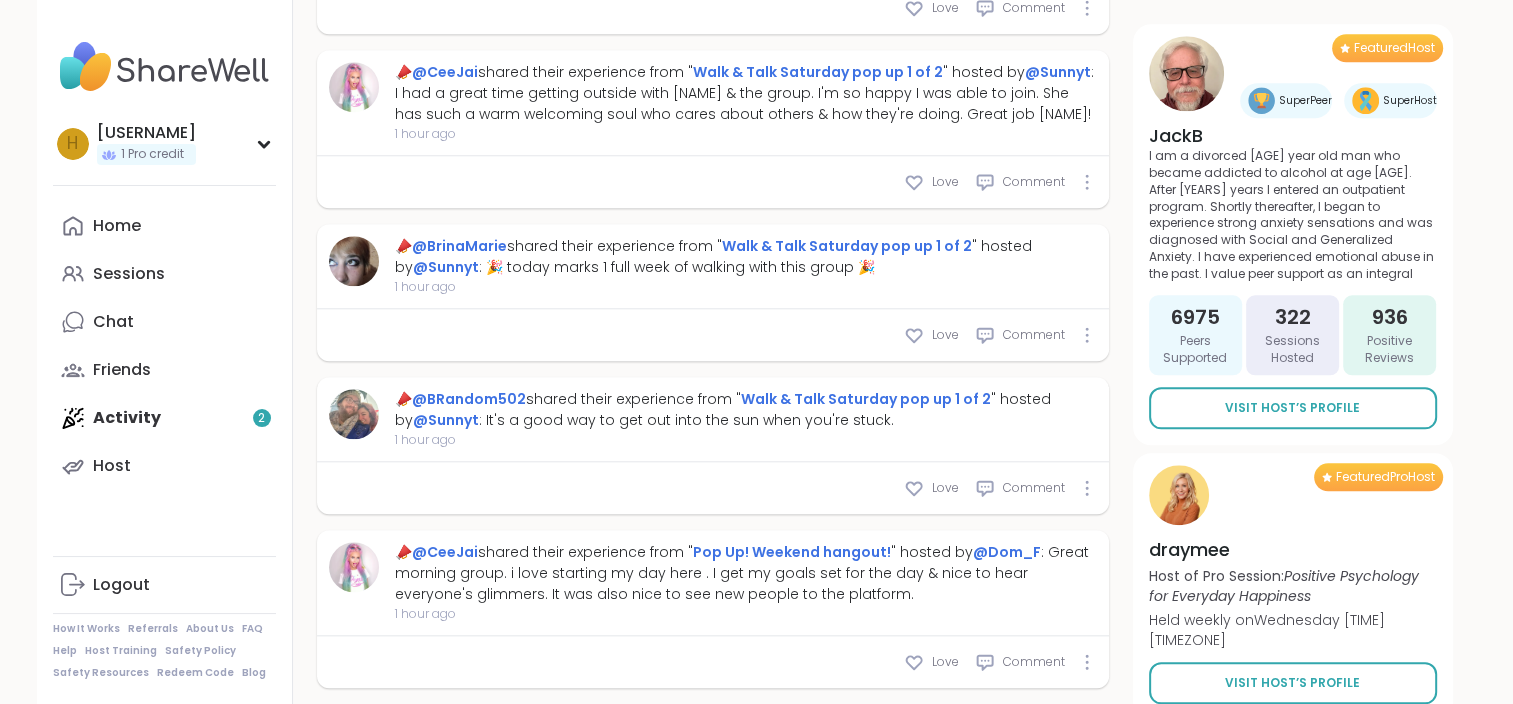 scroll, scrollTop: 1950, scrollLeft: 0, axis: vertical 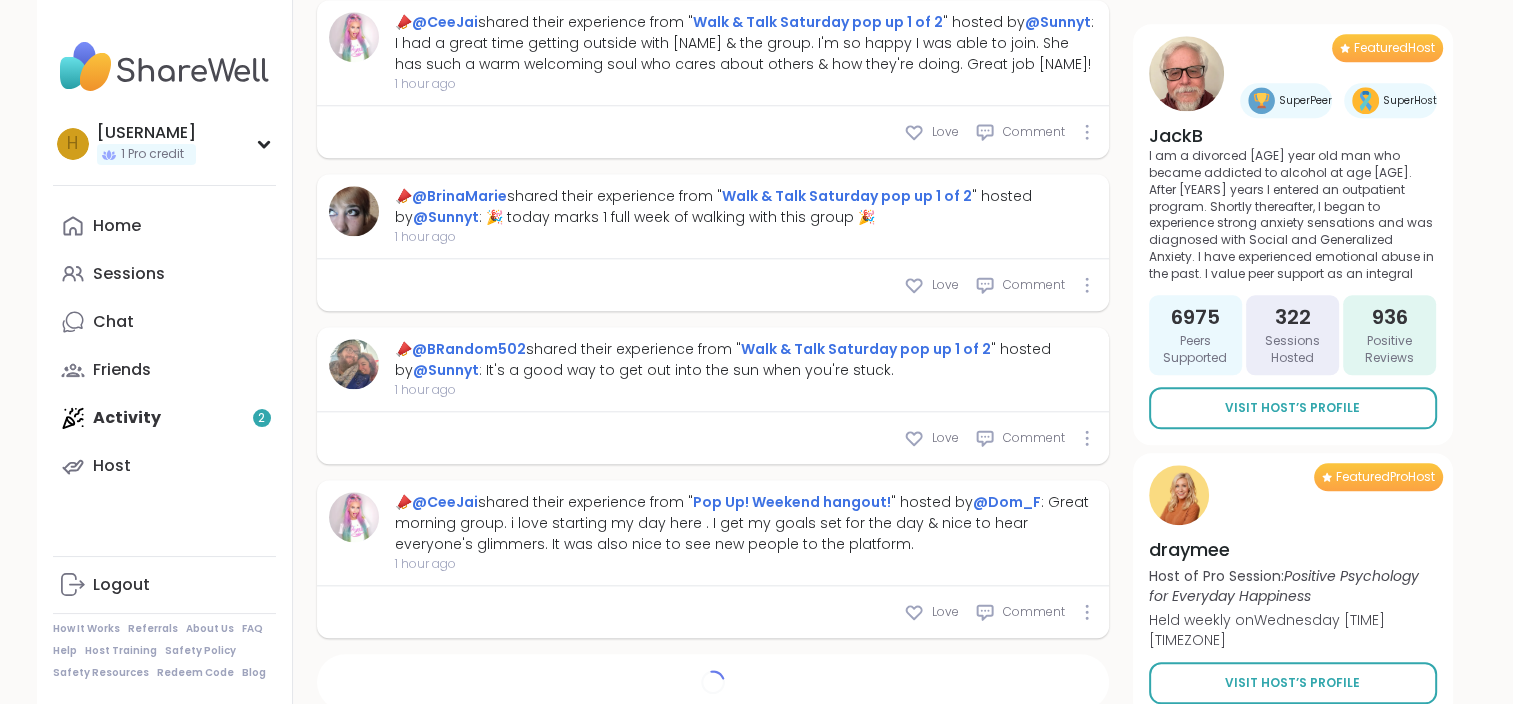 type on "*" 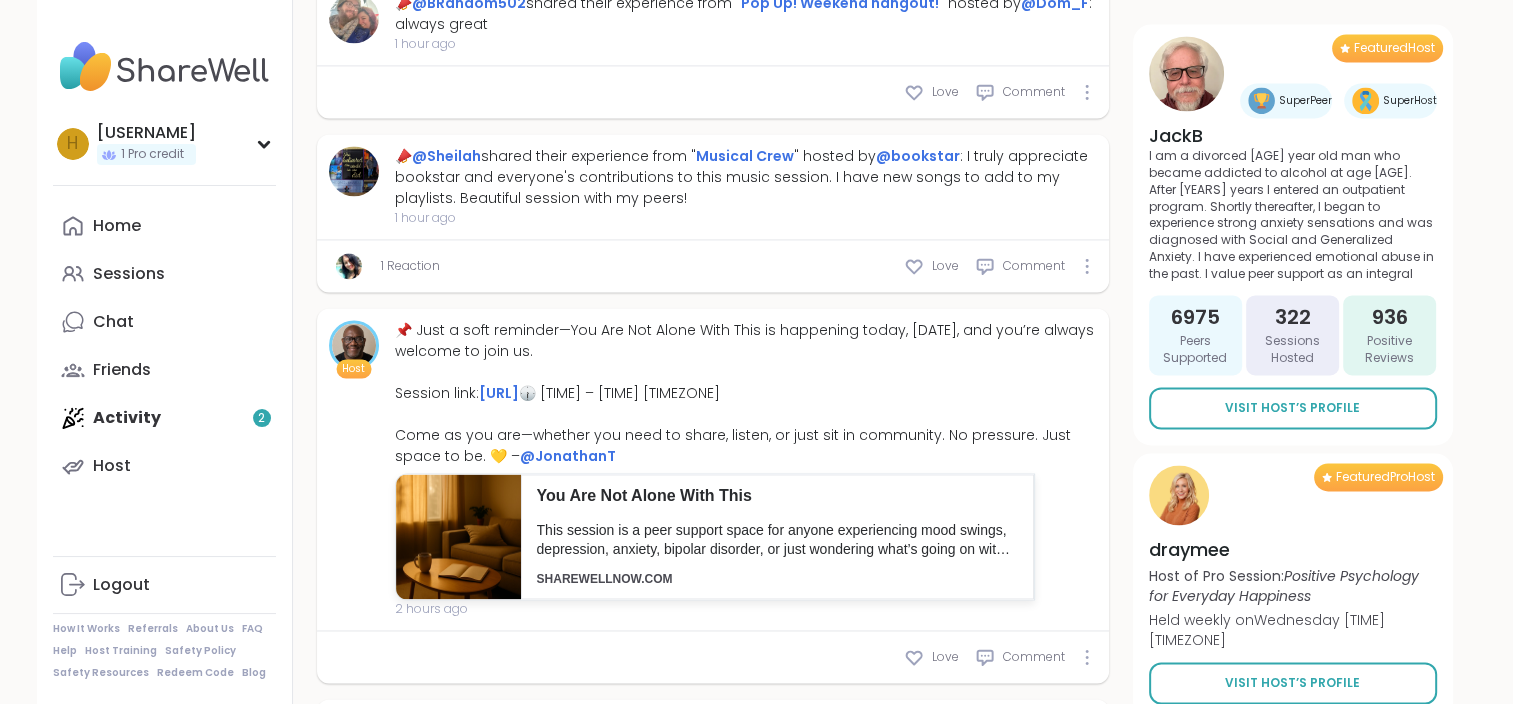 scroll, scrollTop: 3050, scrollLeft: 0, axis: vertical 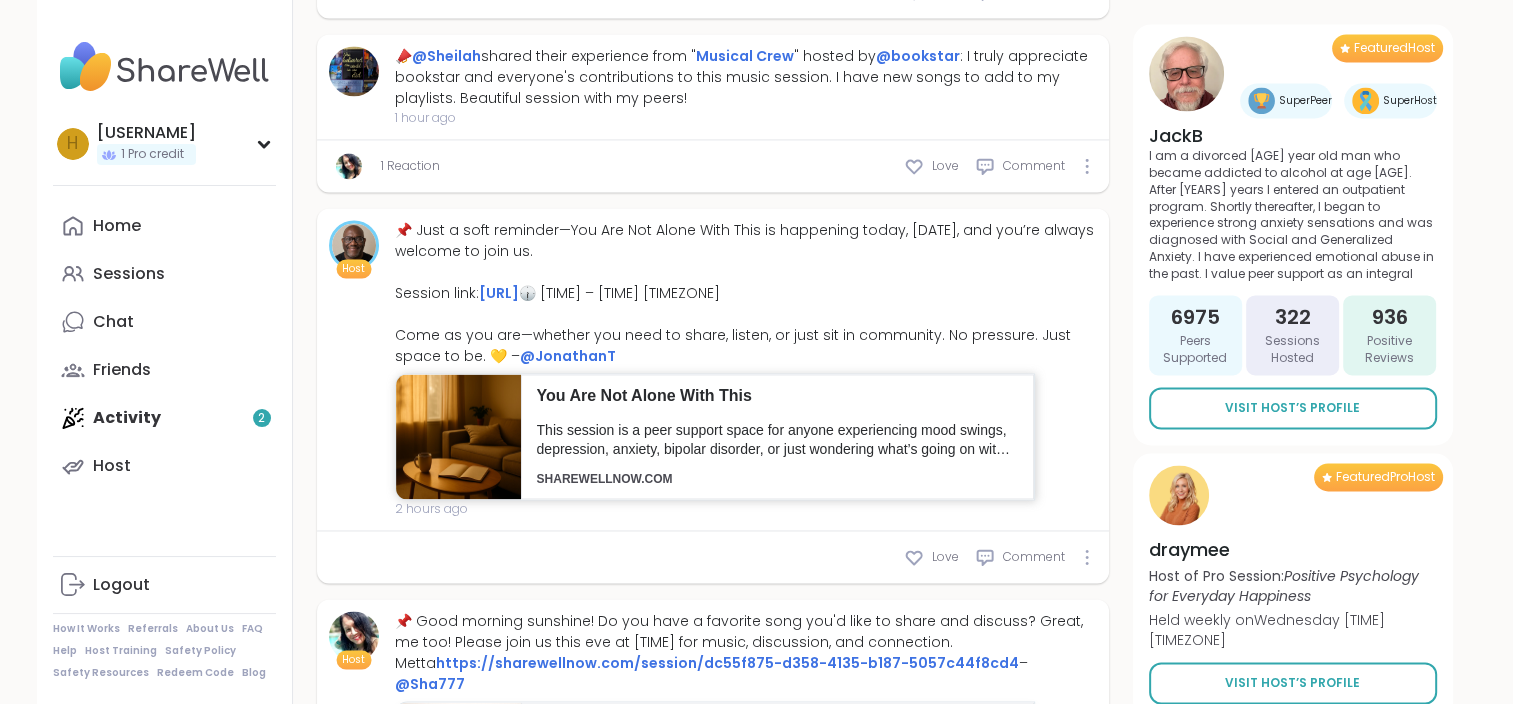 click on "You Are Not Alone With This" at bounding box center (777, 396) 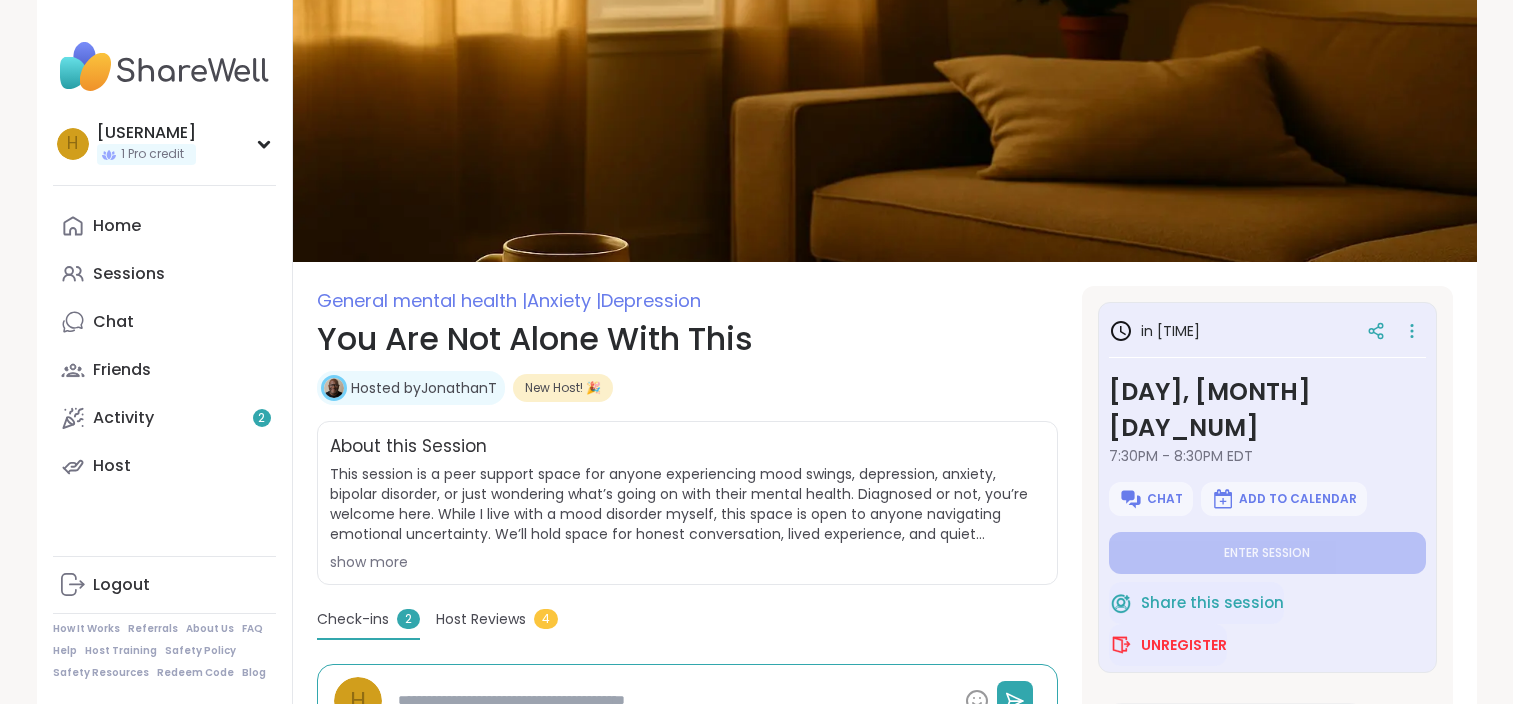scroll, scrollTop: 0, scrollLeft: 0, axis: both 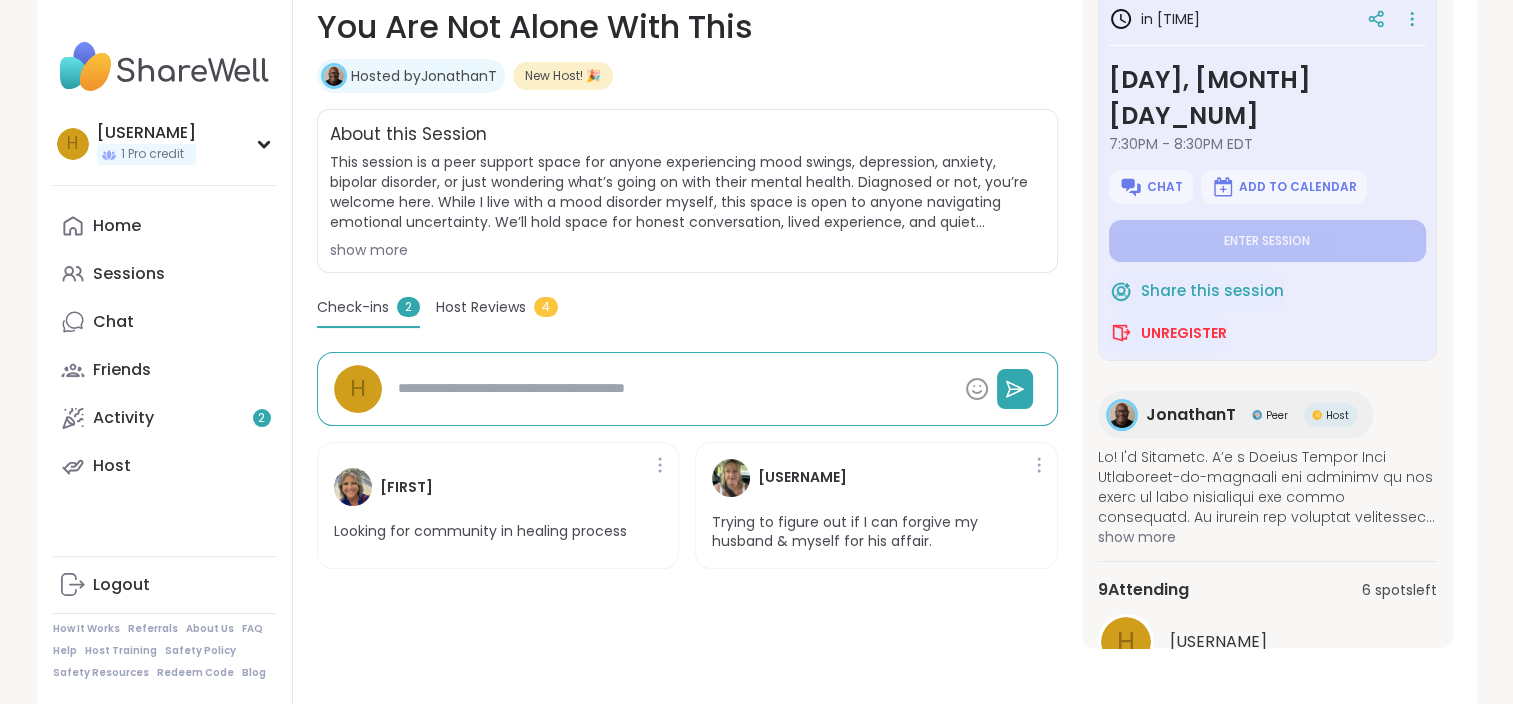 click on "[USERNAME] [USERNAME] [USERNAME] [USERNAME]" at bounding box center [1267, 726] 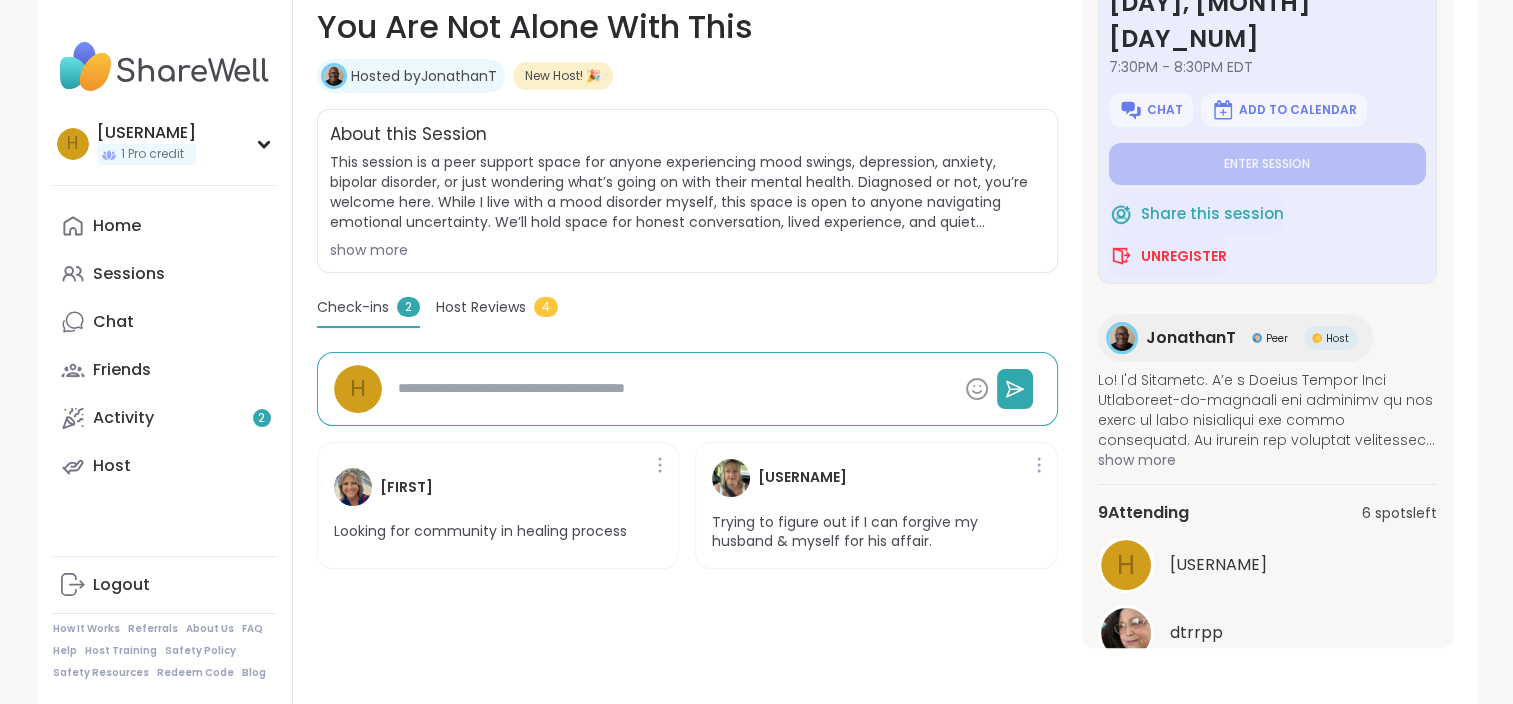 scroll, scrollTop: 185, scrollLeft: 0, axis: vertical 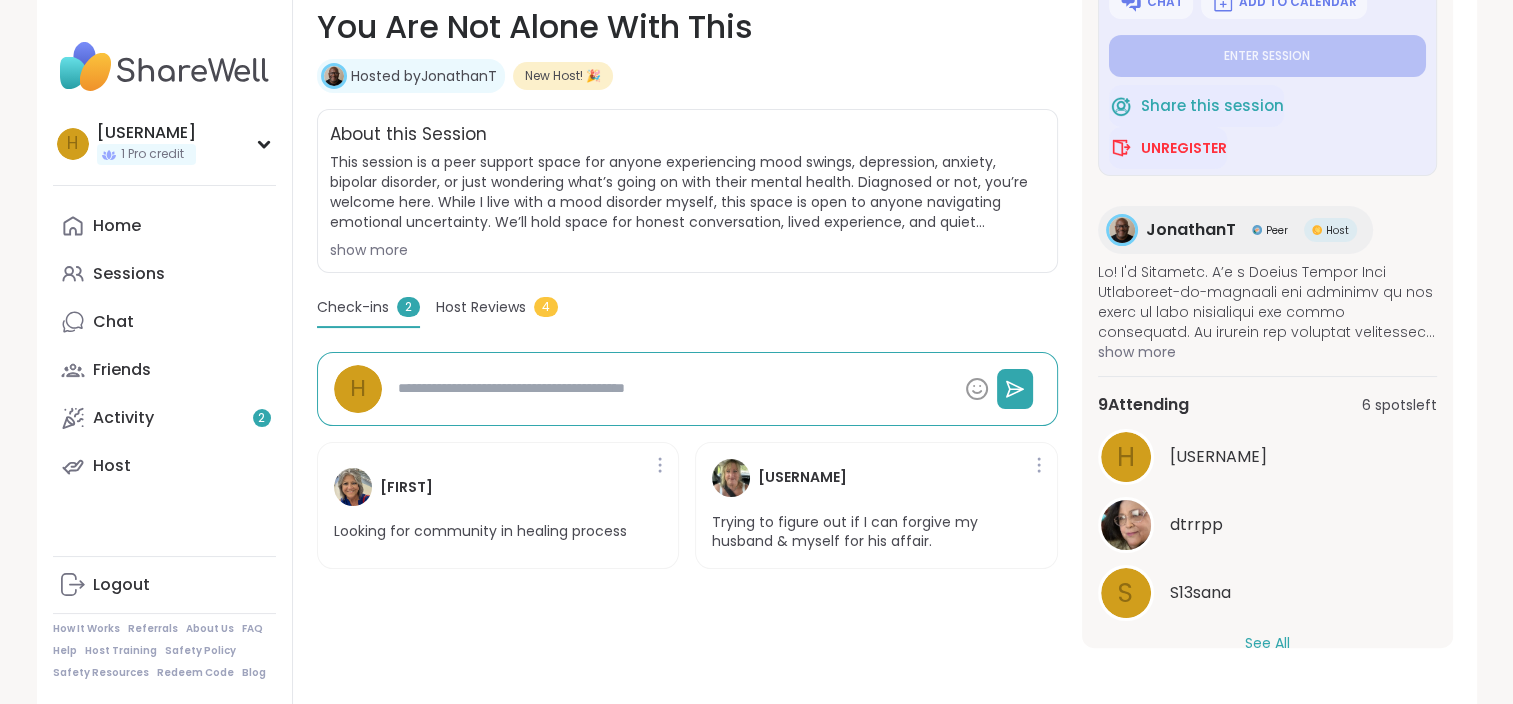 click on "See All" at bounding box center (1267, 643) 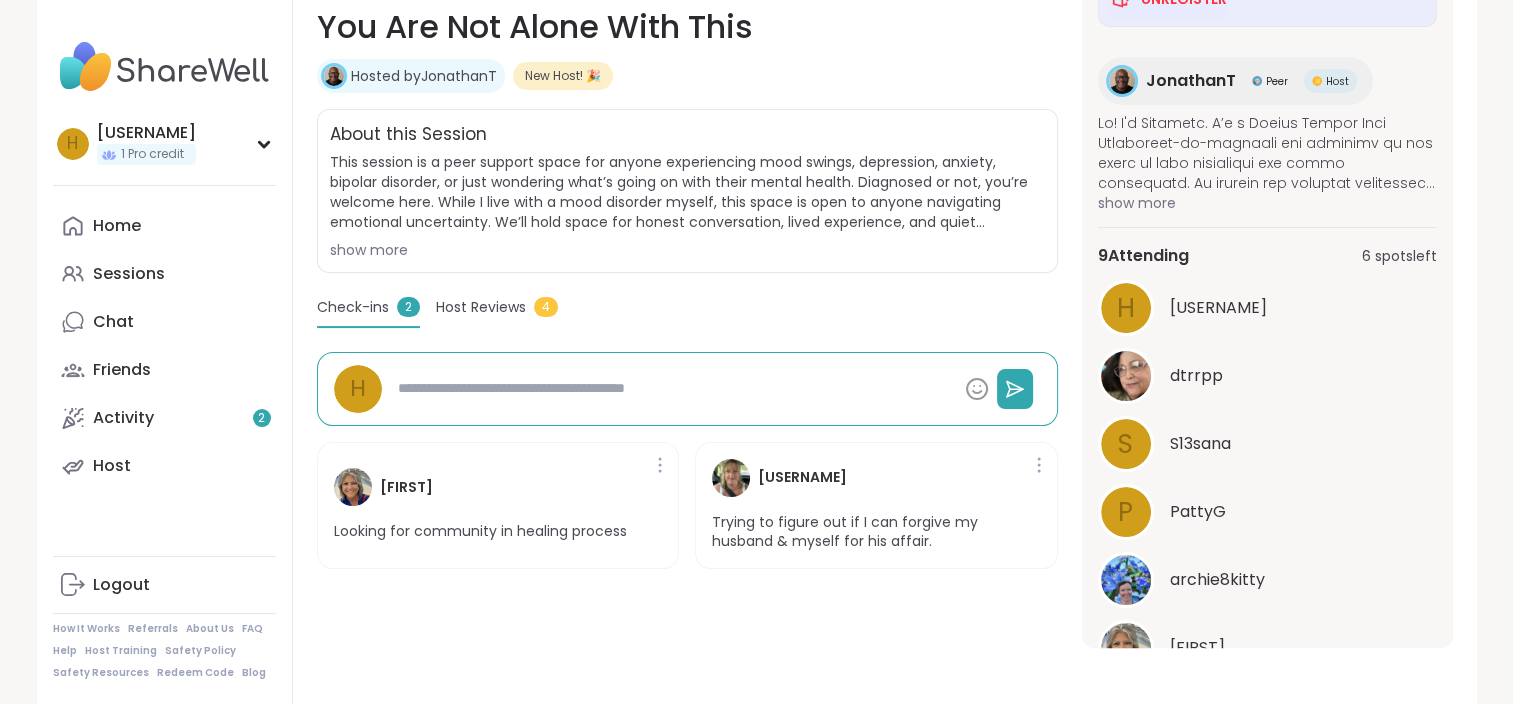 scroll, scrollTop: 285, scrollLeft: 0, axis: vertical 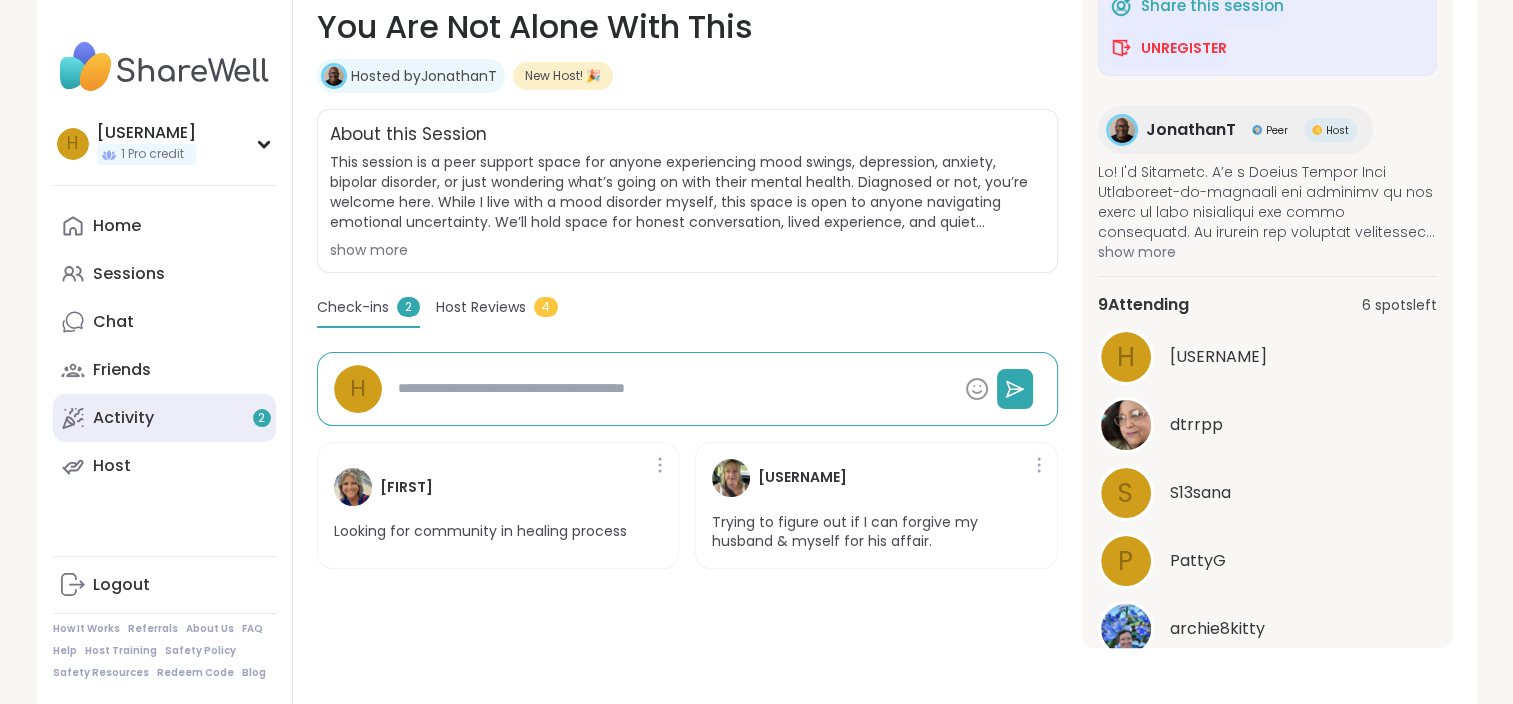 click on "Activity 2" at bounding box center (123, 418) 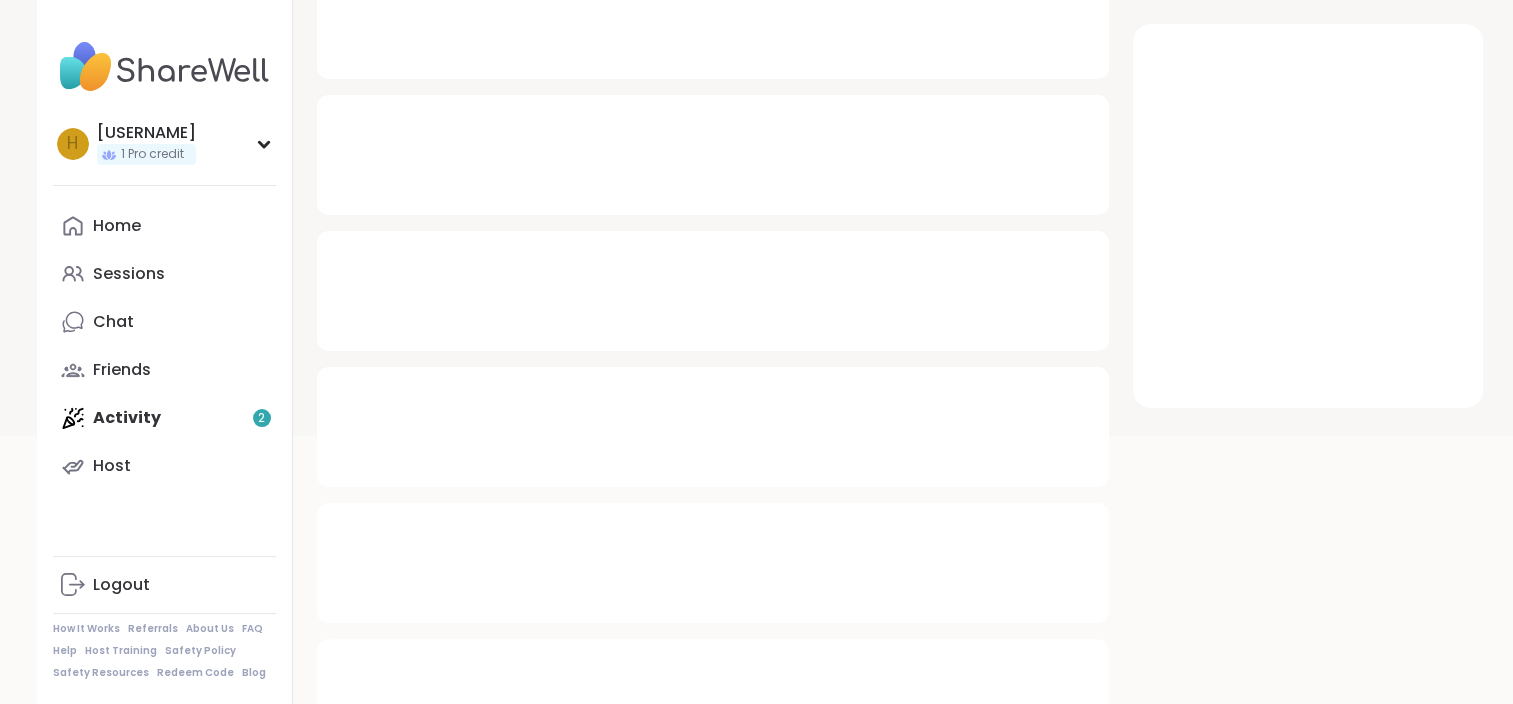 scroll, scrollTop: 0, scrollLeft: 0, axis: both 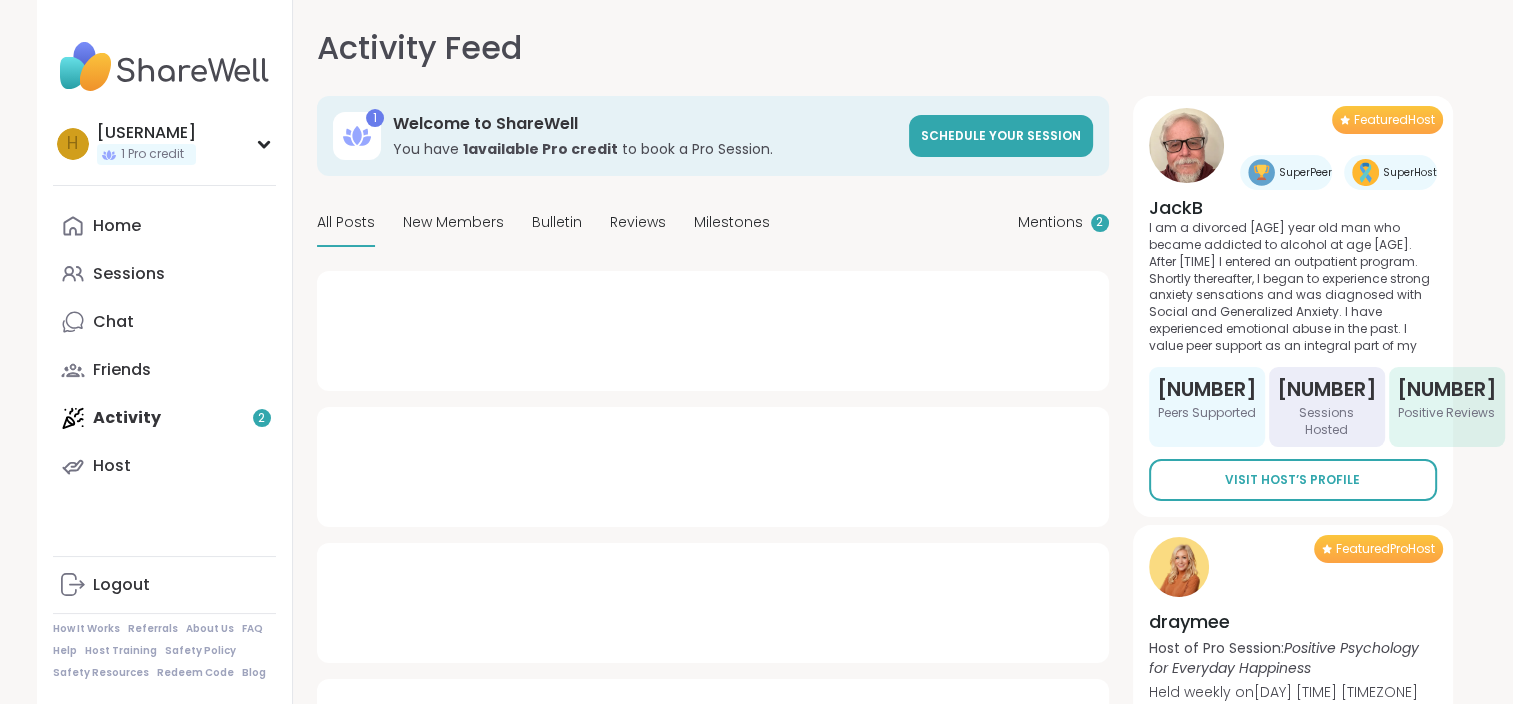 type on "*" 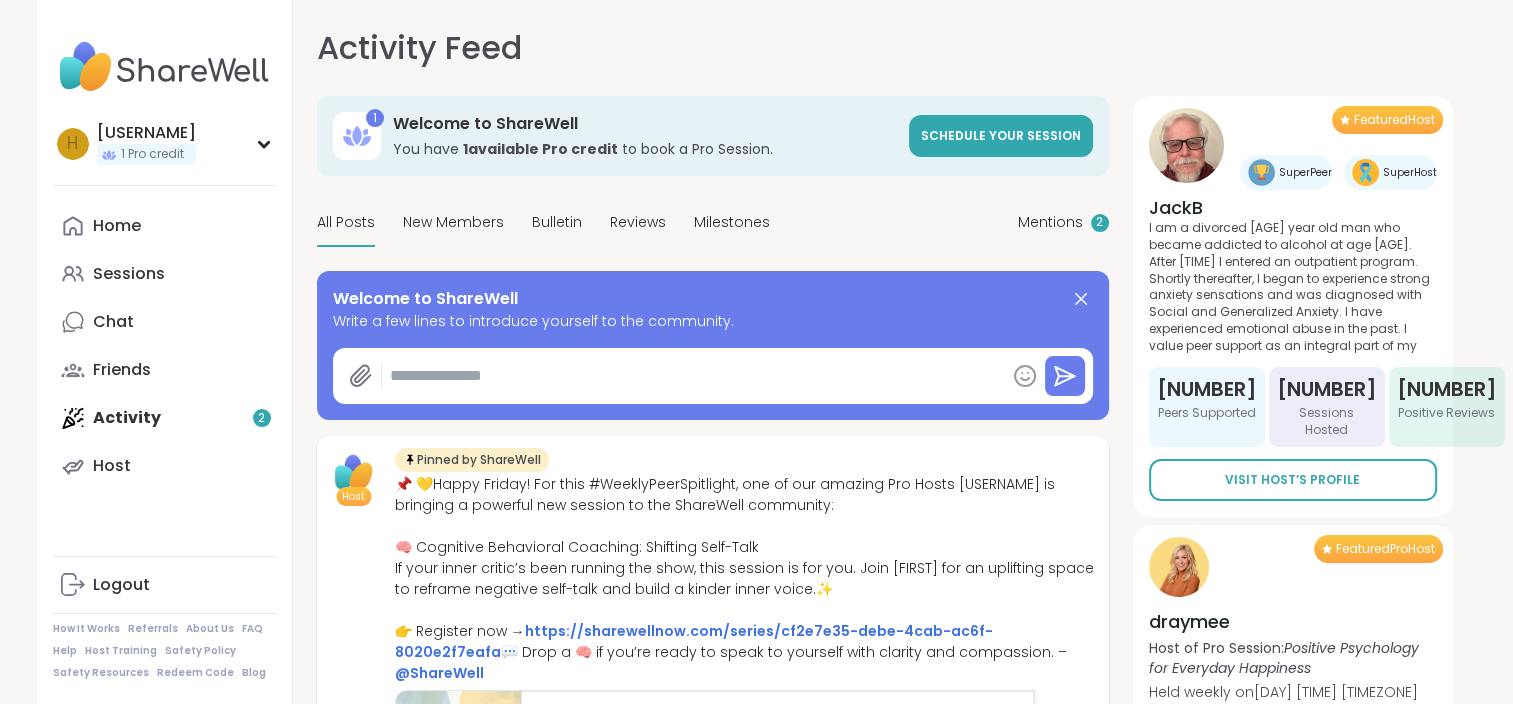 click at bounding box center [164, 67] 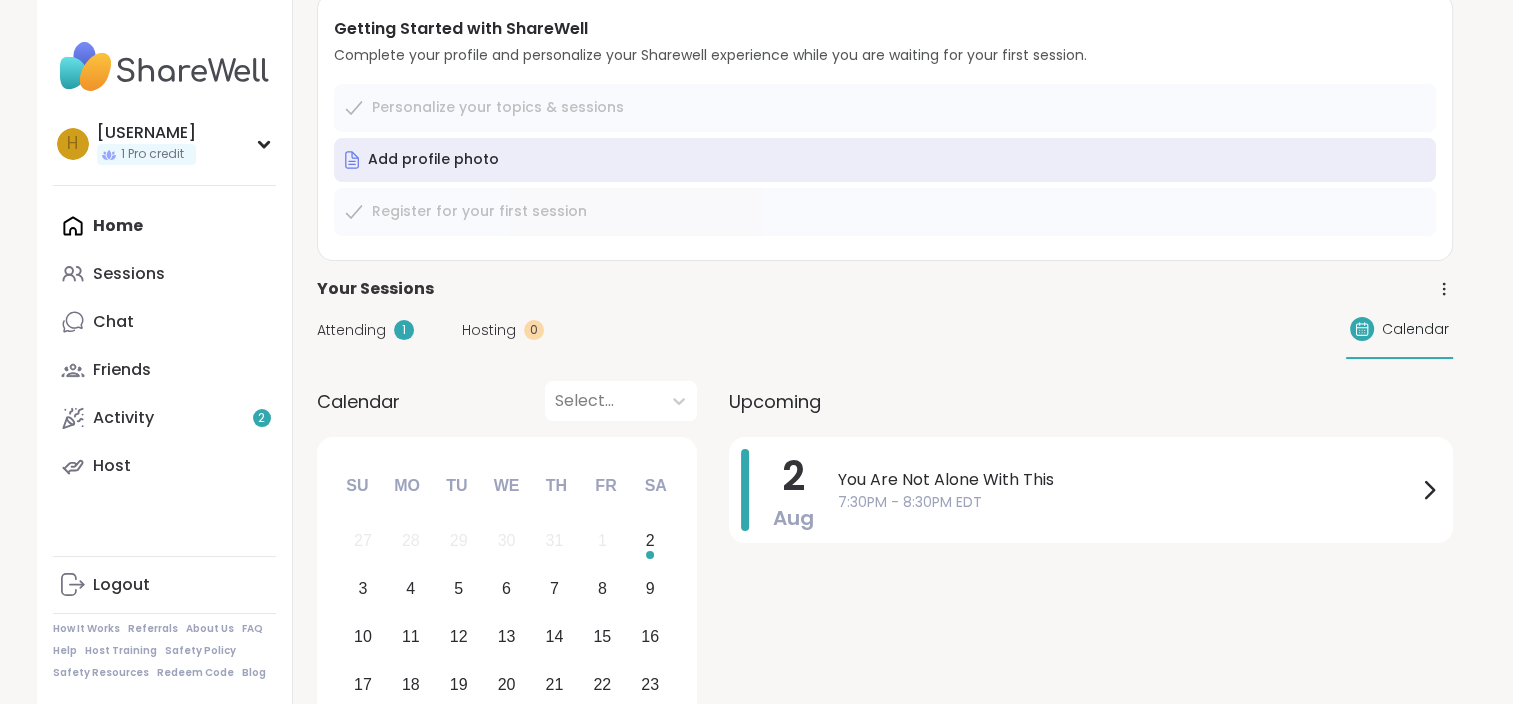 scroll, scrollTop: 0, scrollLeft: 0, axis: both 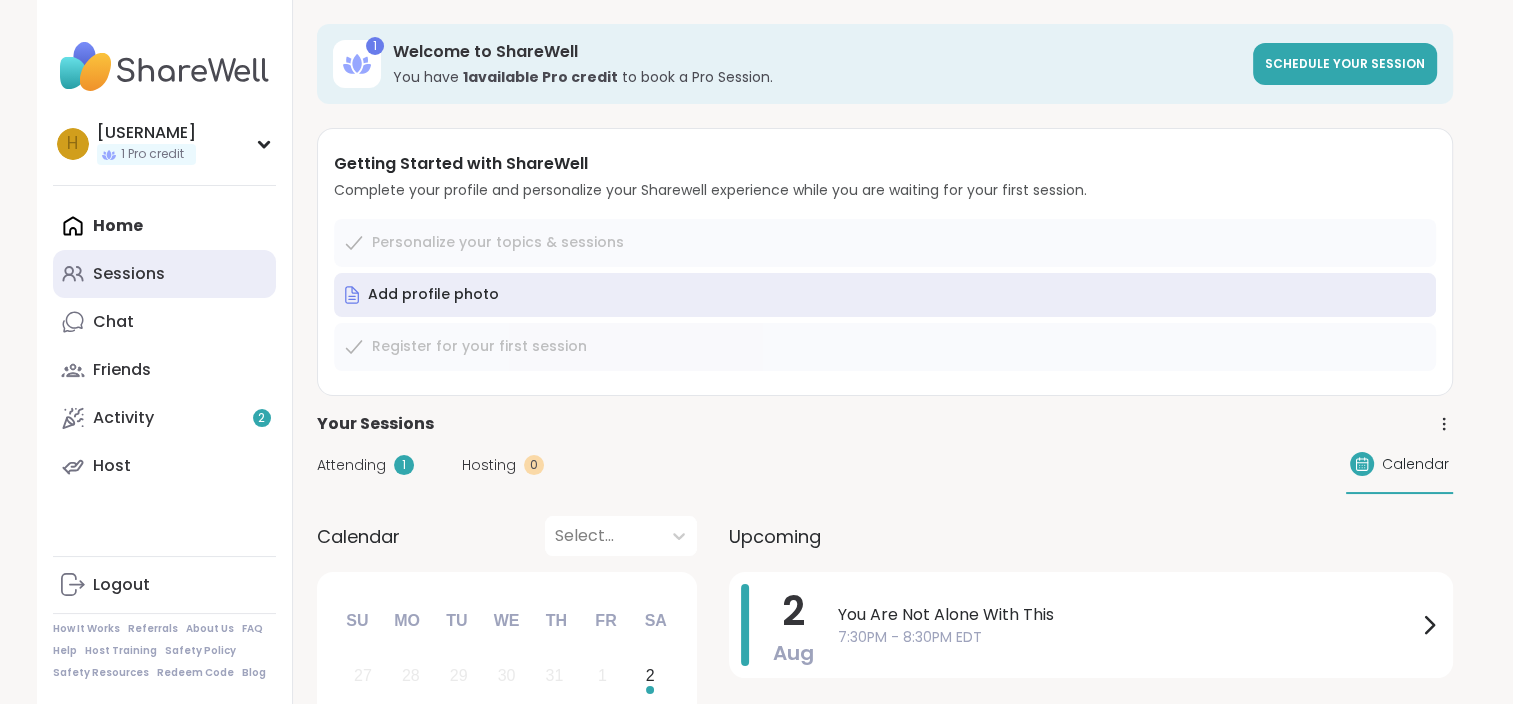 click on "Sessions" at bounding box center [129, 274] 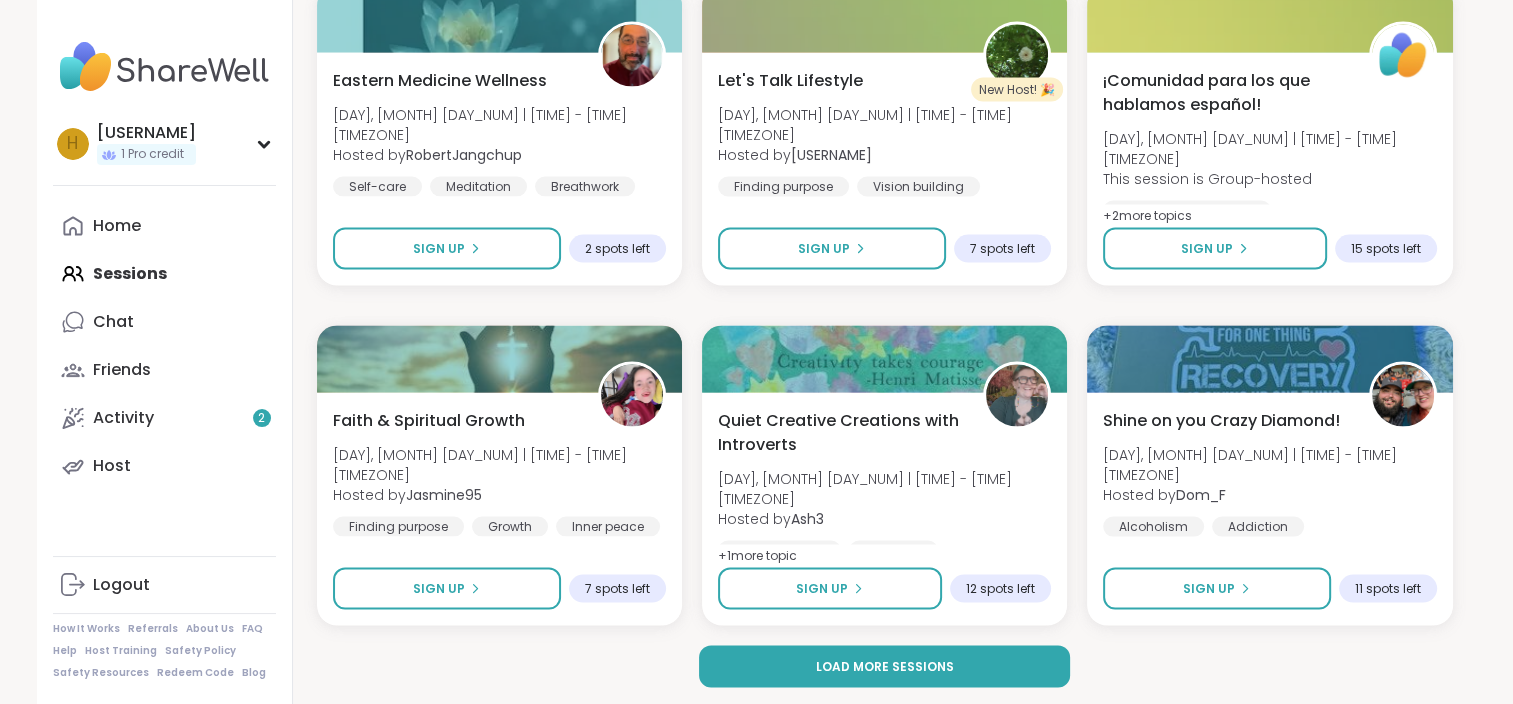 scroll, scrollTop: 3831, scrollLeft: 0, axis: vertical 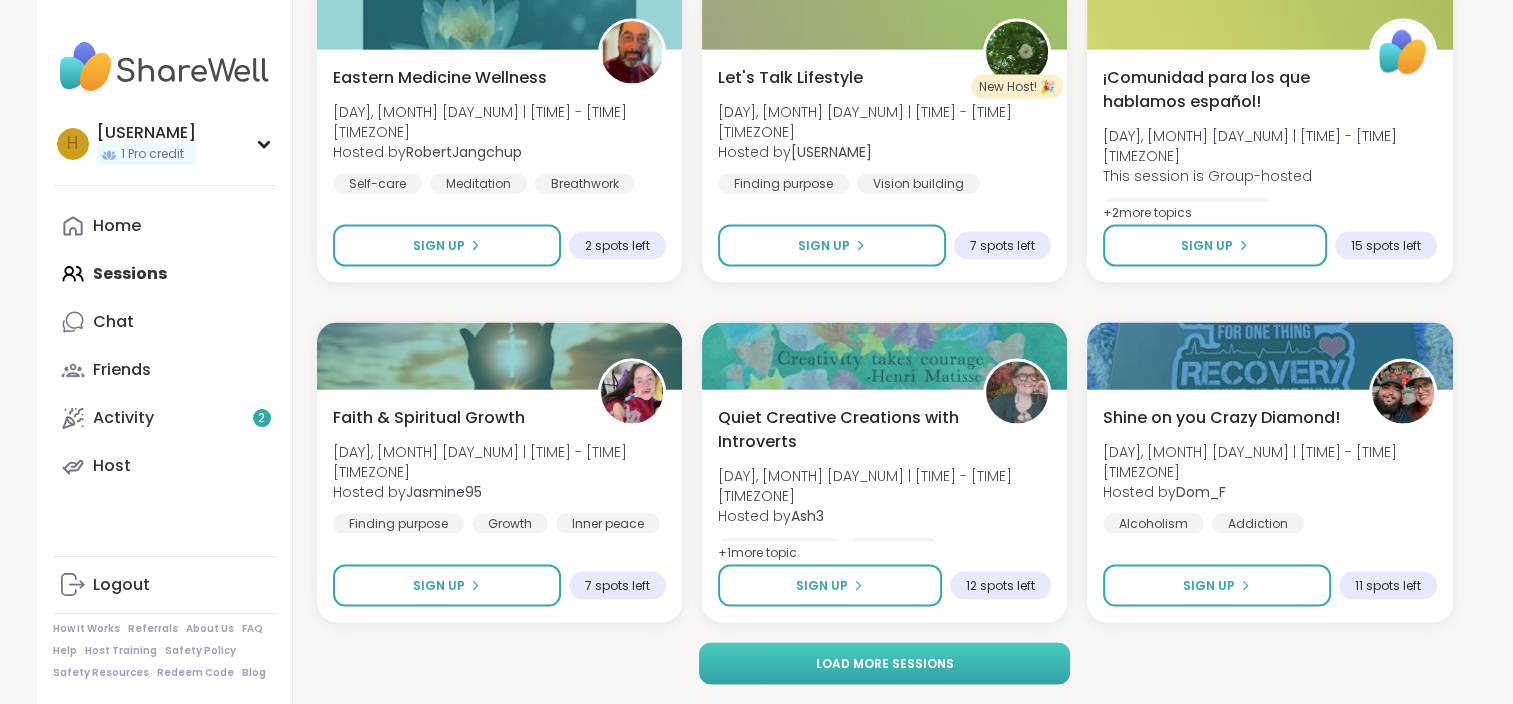 click on "Load more sessions" at bounding box center (884, 664) 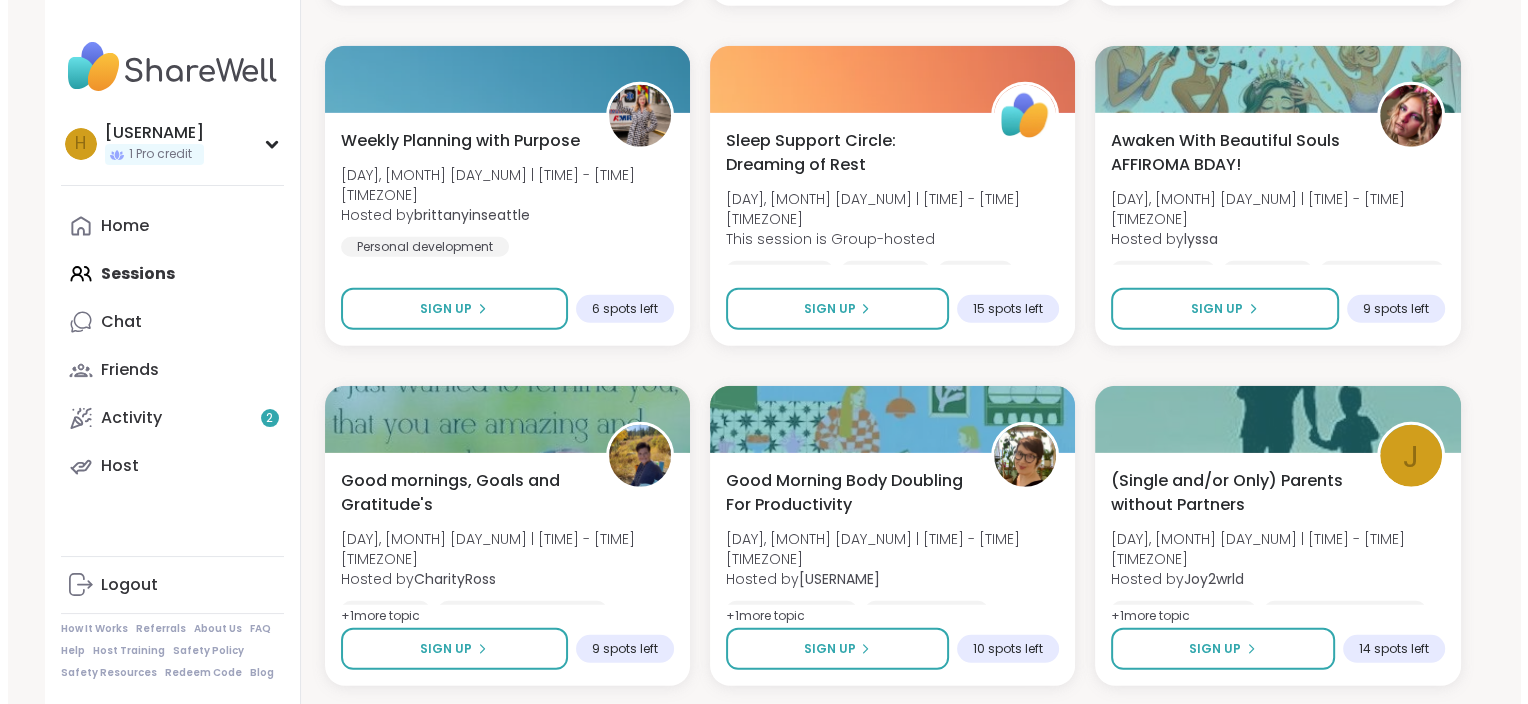 scroll, scrollTop: 5931, scrollLeft: 0, axis: vertical 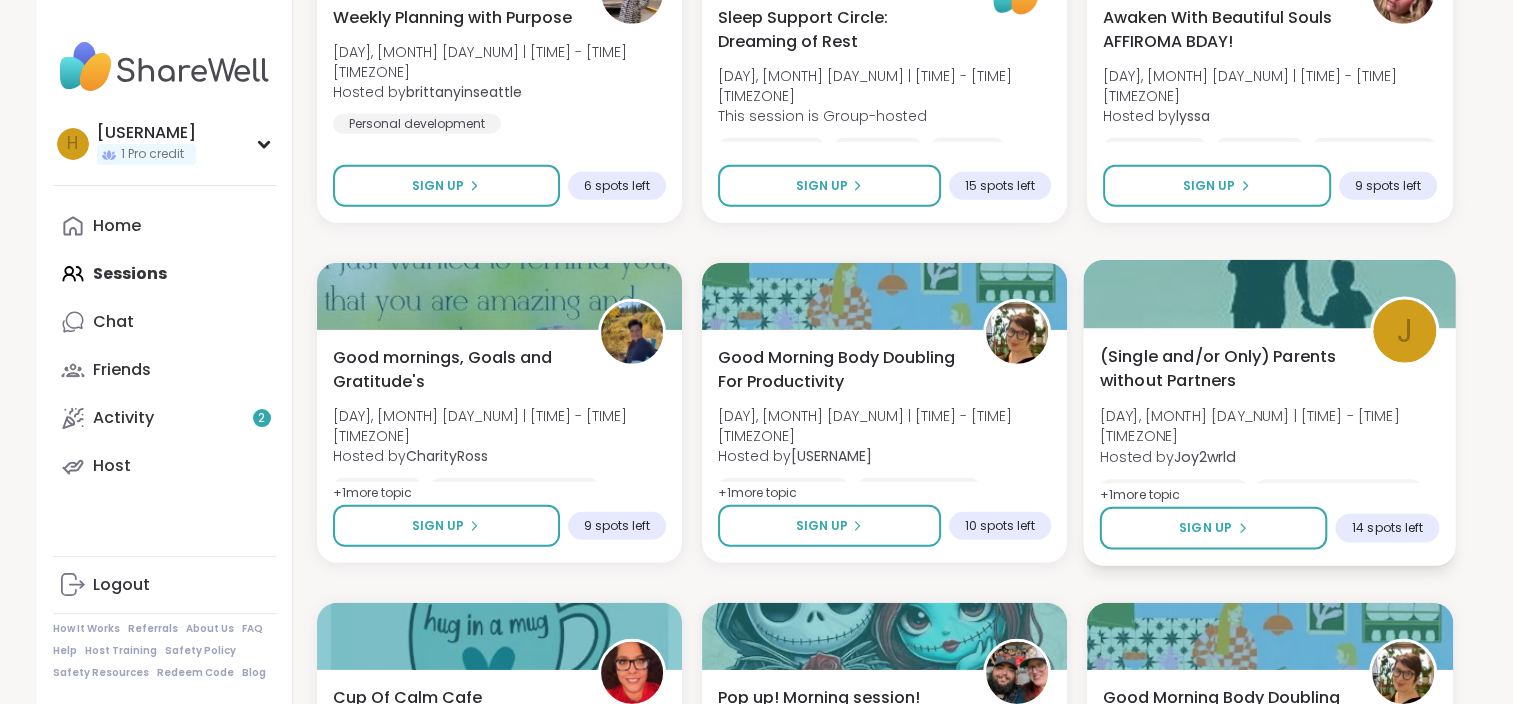 click on "(Single and/or Only) Parents without Partners" at bounding box center (1224, 368) 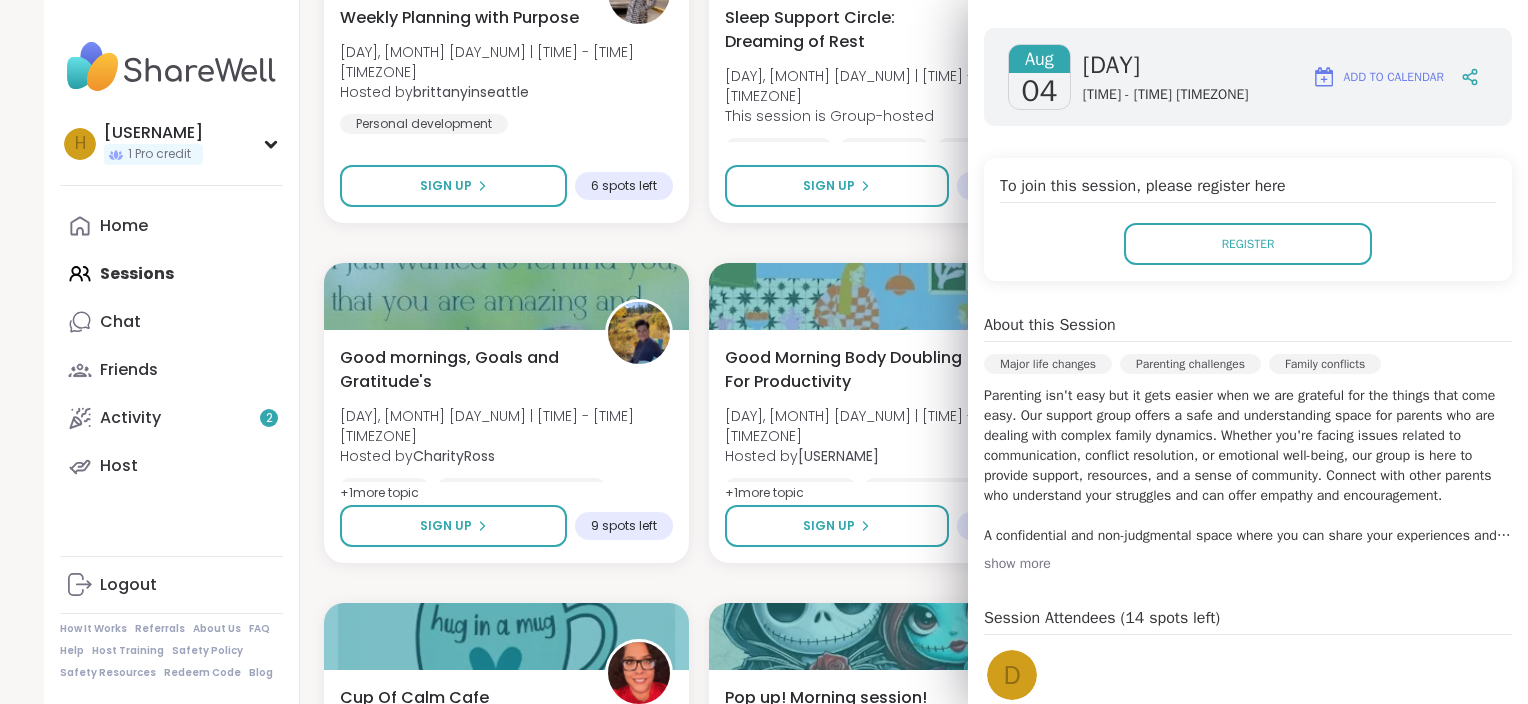 scroll, scrollTop: 400, scrollLeft: 0, axis: vertical 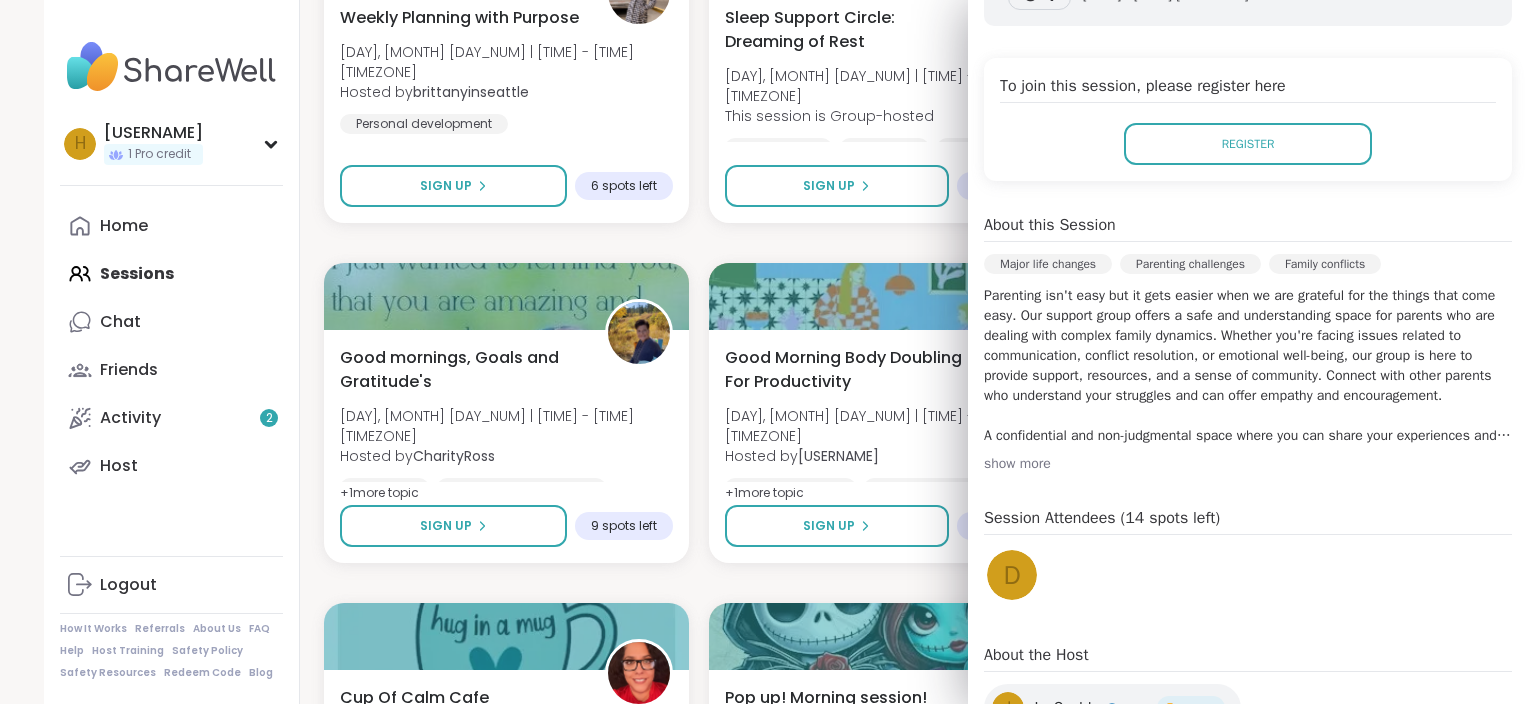 click on "show more" at bounding box center (1248, 464) 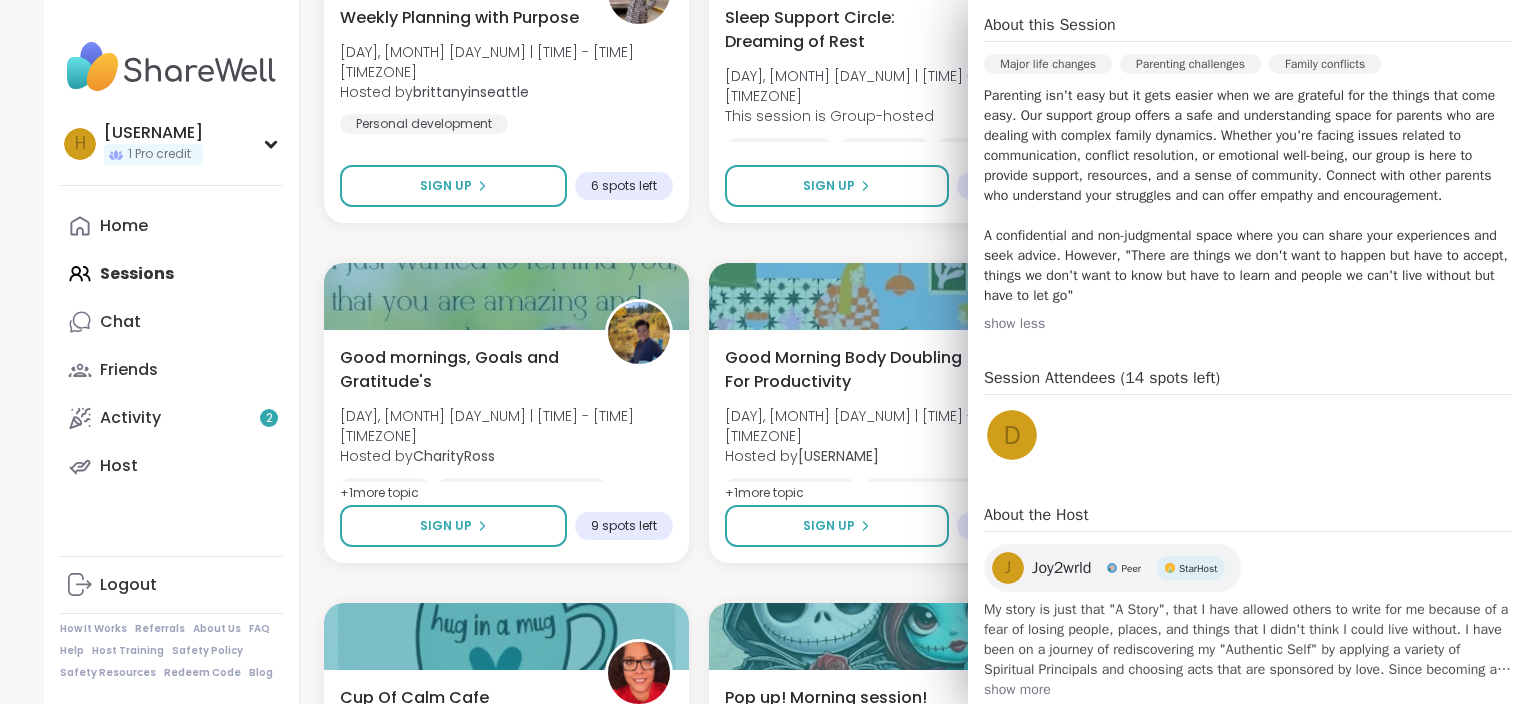 scroll, scrollTop: 663, scrollLeft: 0, axis: vertical 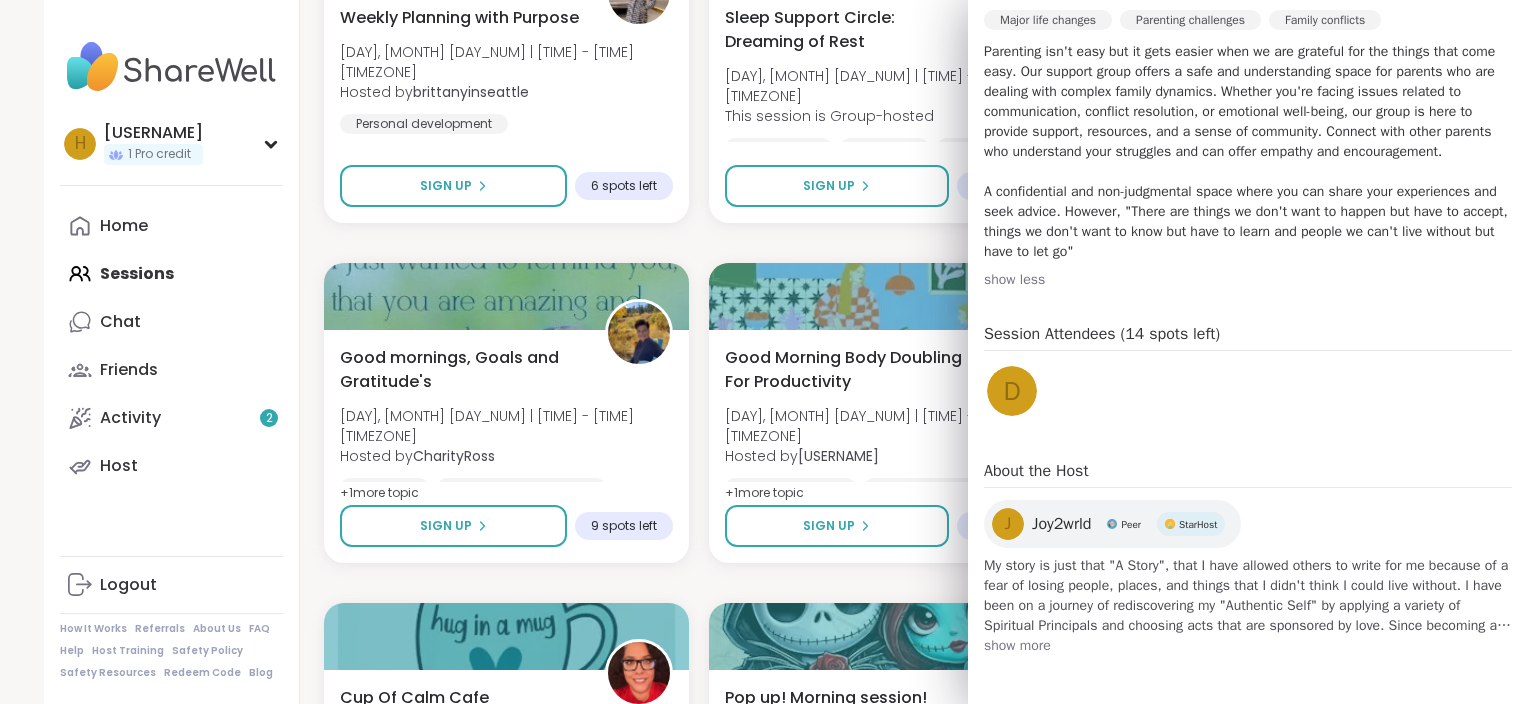click on "show more" at bounding box center [1248, 646] 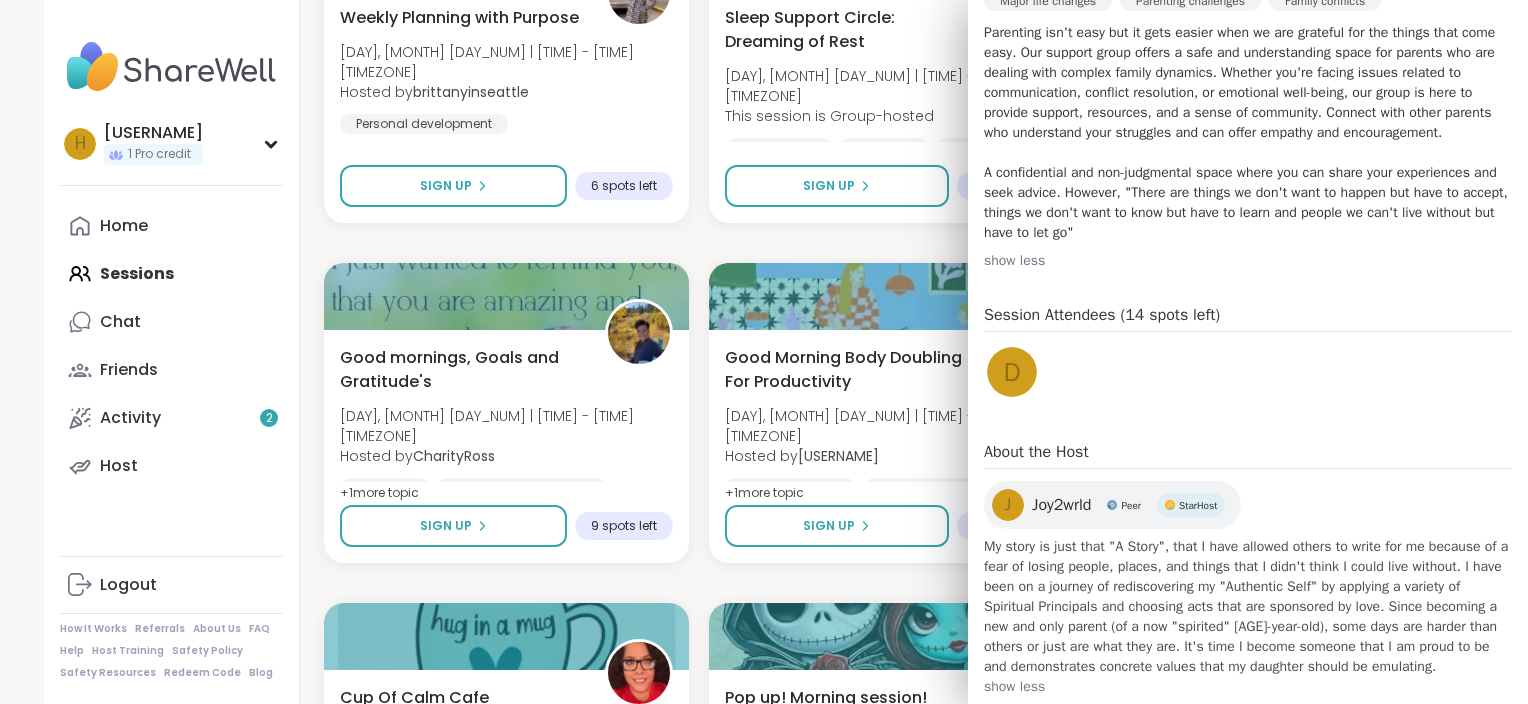 scroll, scrollTop: 723, scrollLeft: 0, axis: vertical 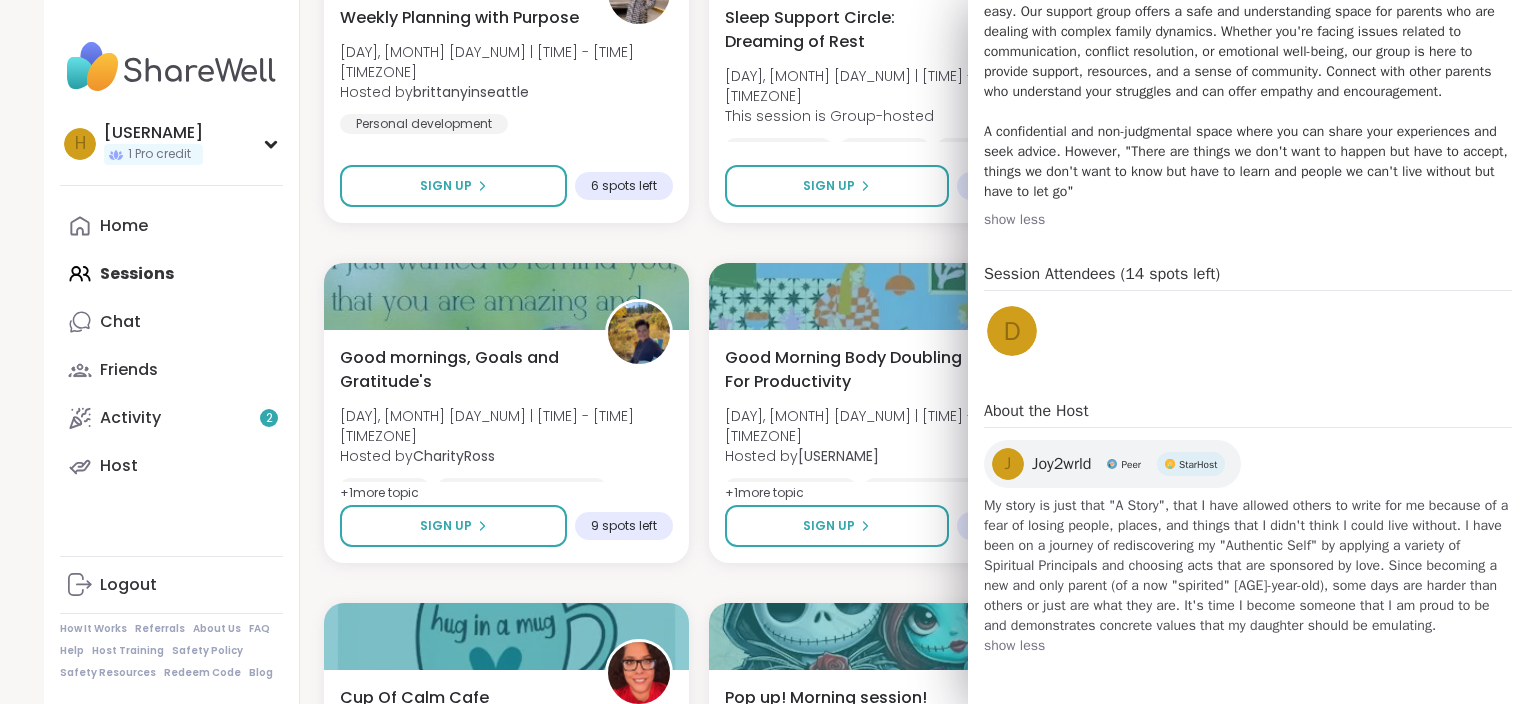 click on "StarHost" at bounding box center [1198, 464] 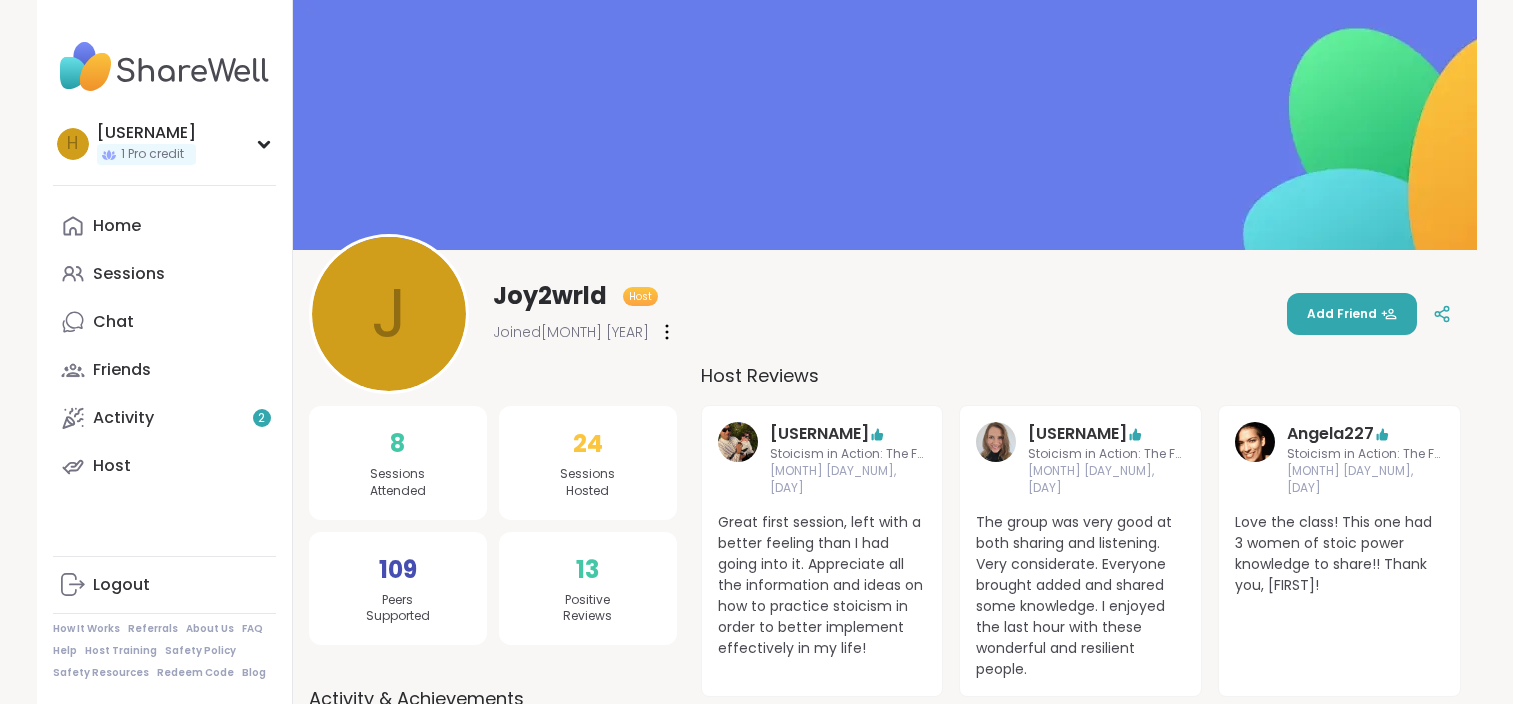 scroll, scrollTop: 0, scrollLeft: 0, axis: both 